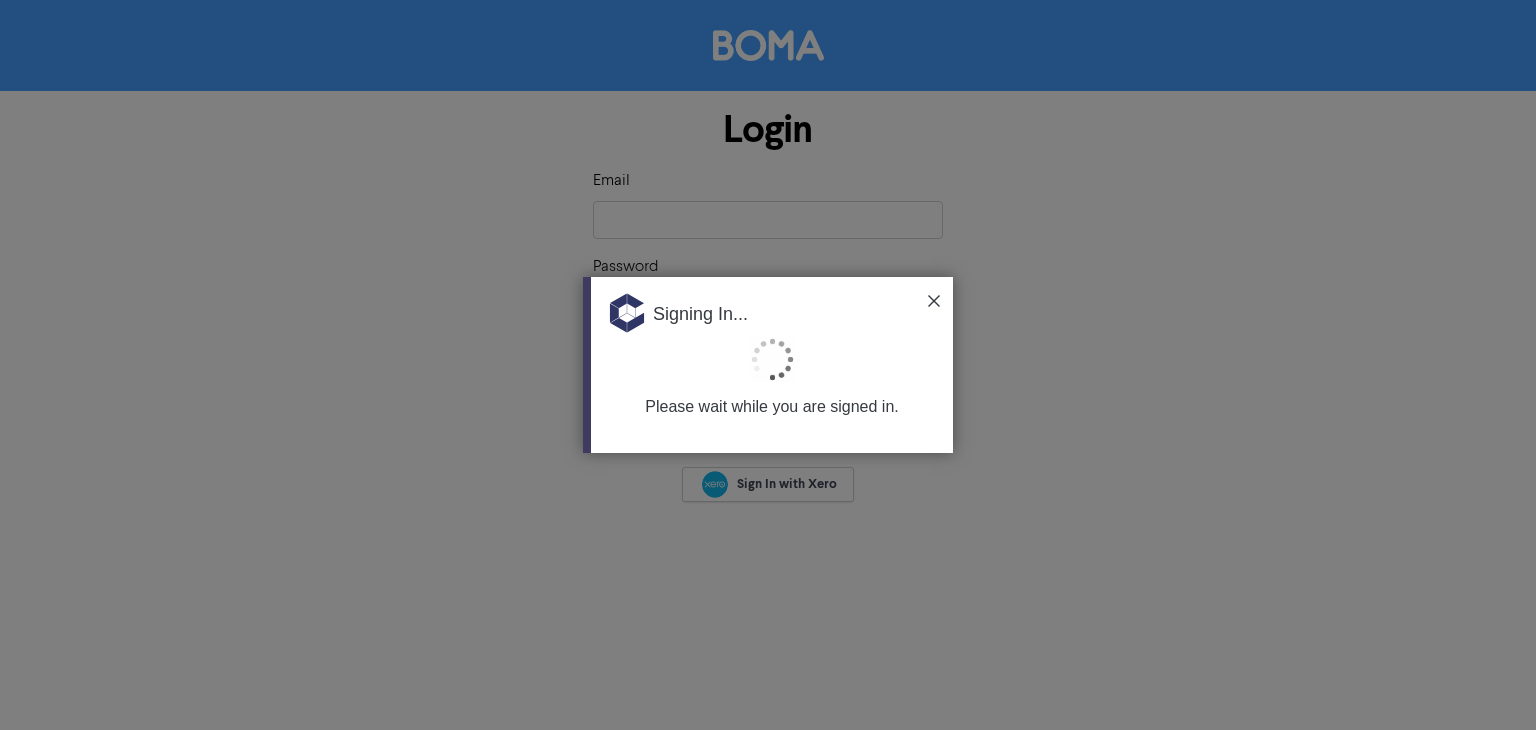 scroll, scrollTop: 0, scrollLeft: 0, axis: both 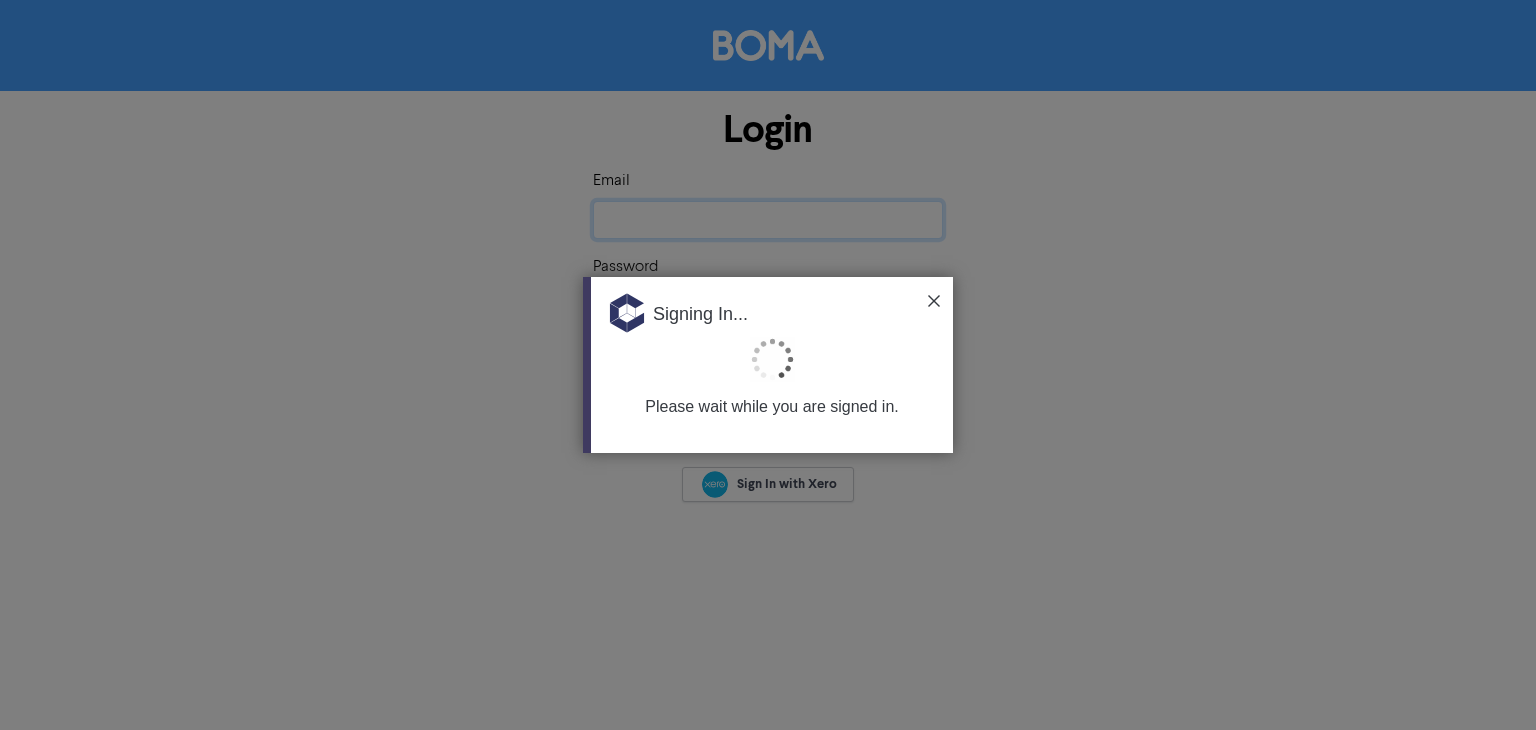 type on "[EMAIL_ADDRESS][DOMAIN_NAME]" 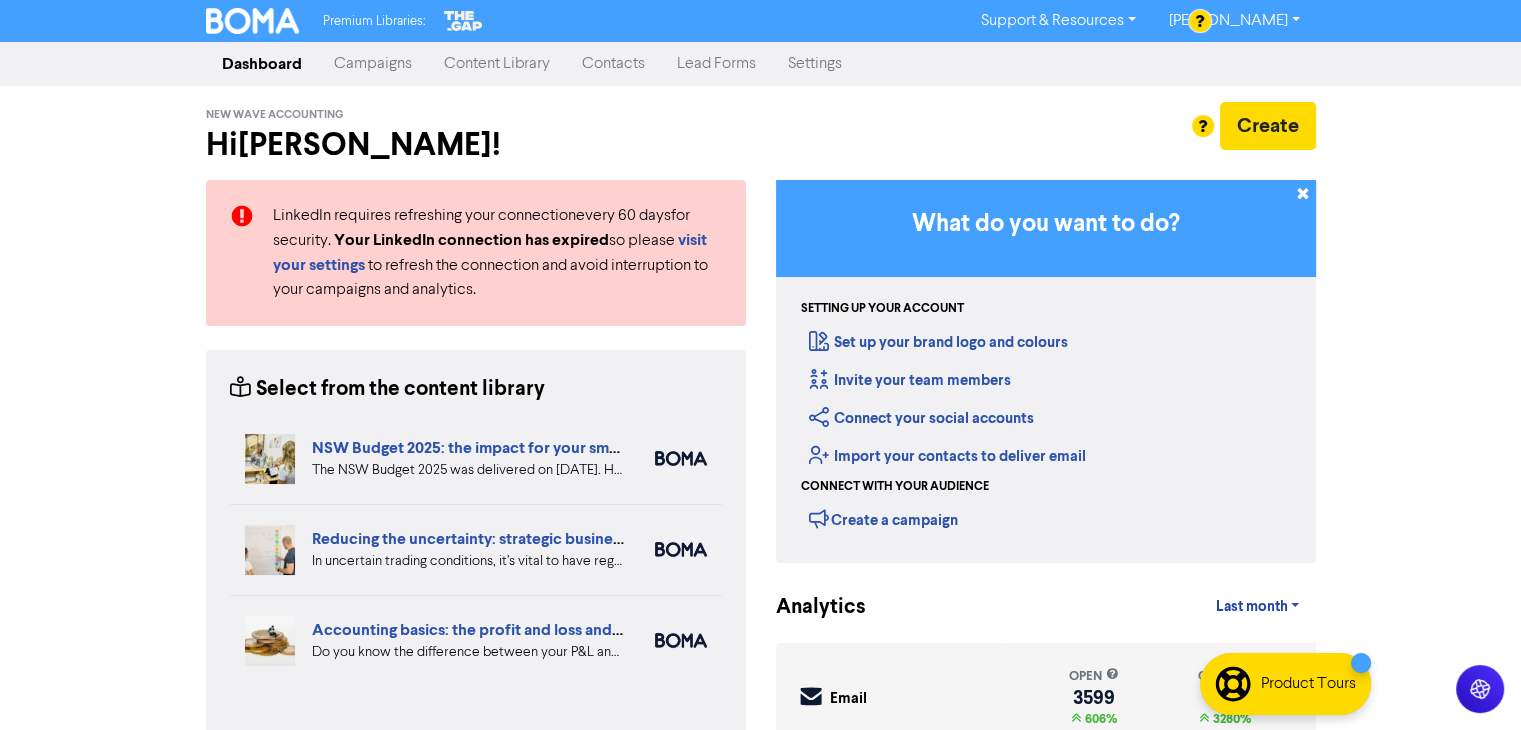 click on "Contacts" at bounding box center [613, 64] 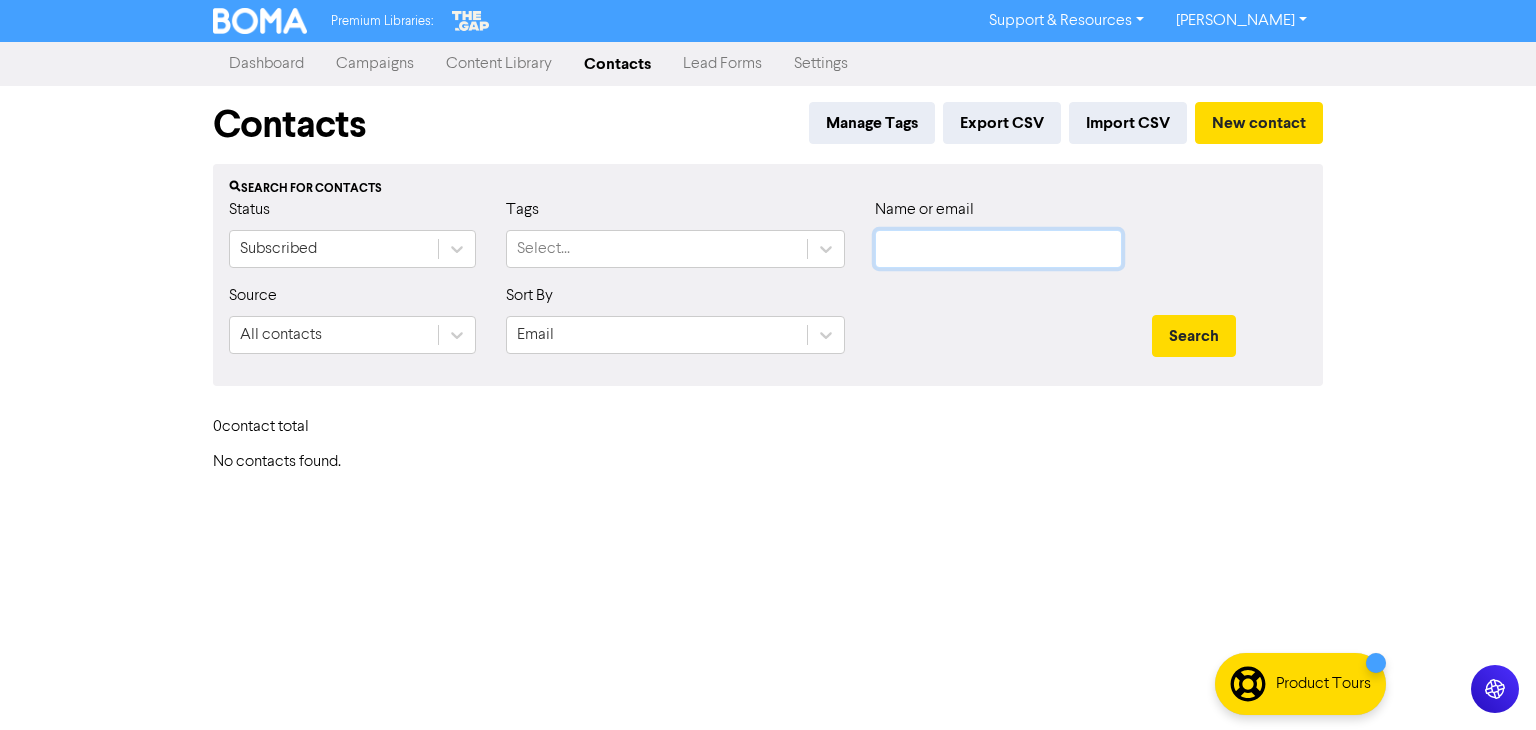 click 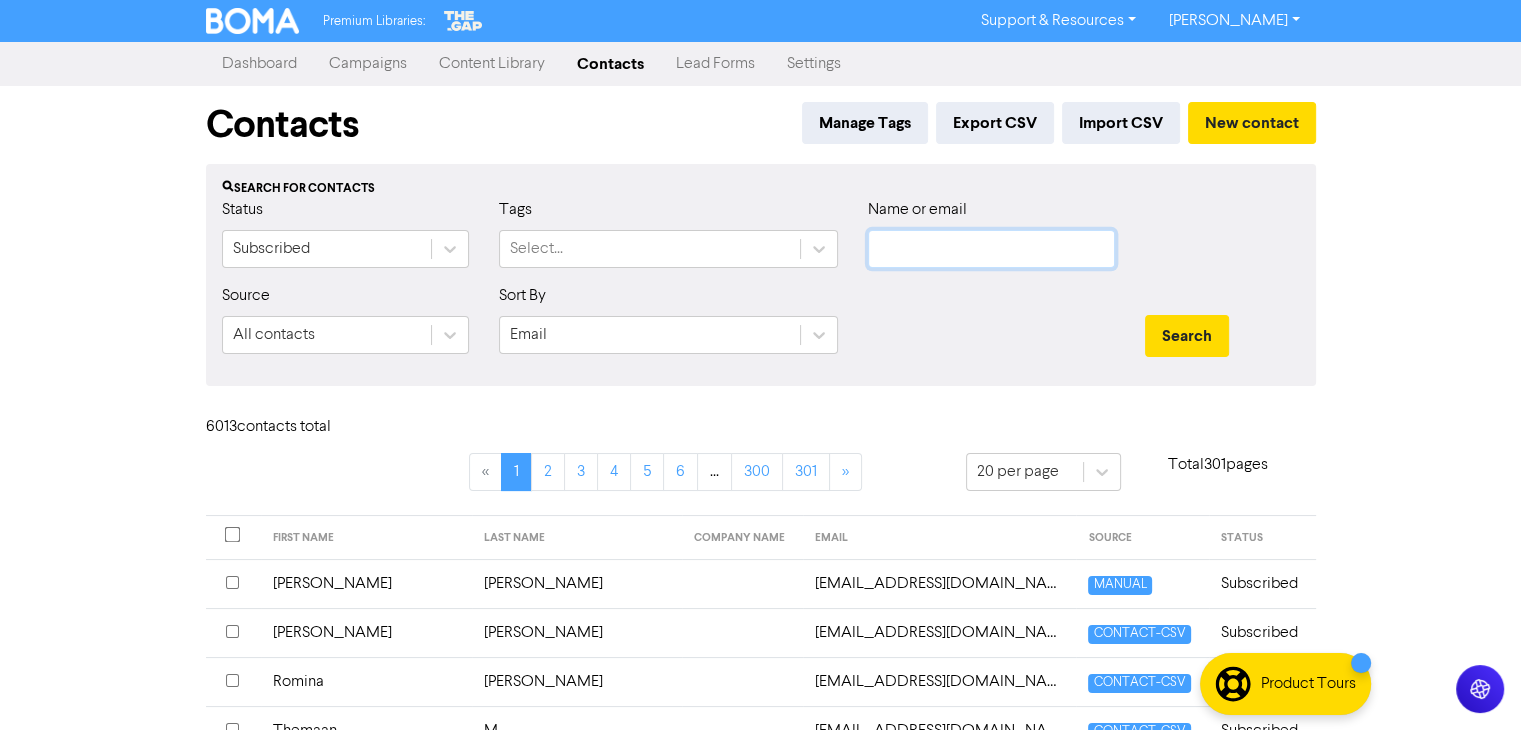paste on "[PERSON_NAME]" 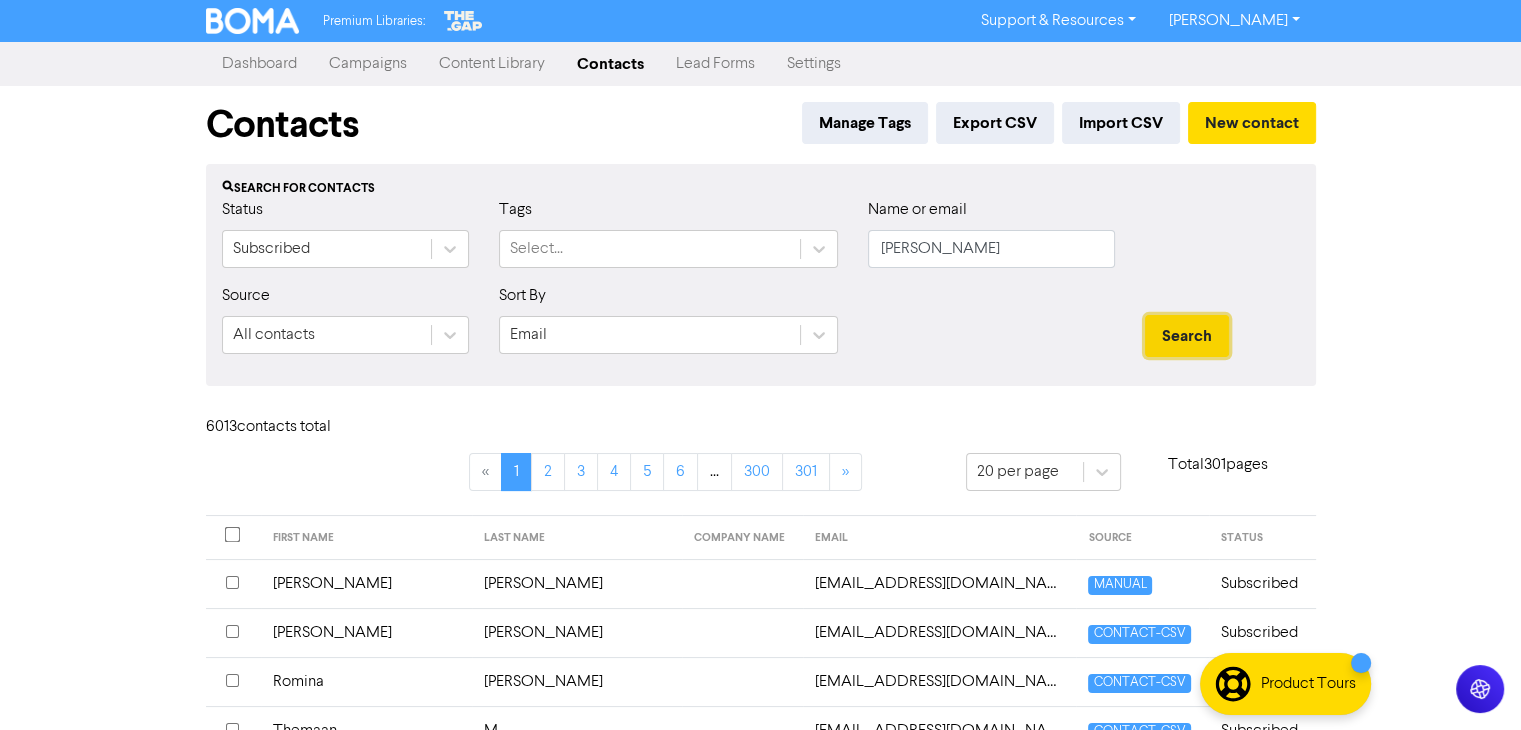 click on "Search" at bounding box center (1187, 336) 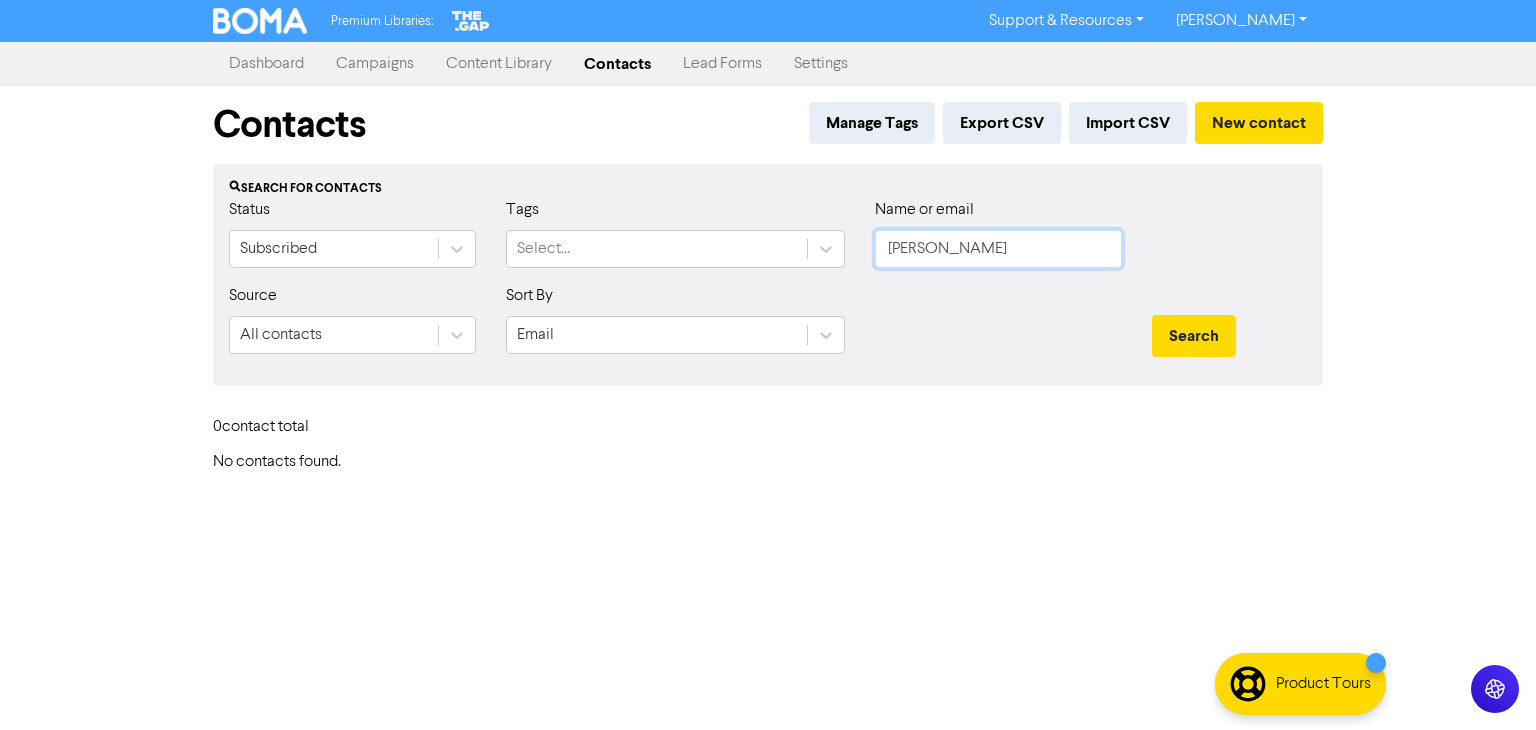 click on "[PERSON_NAME]" 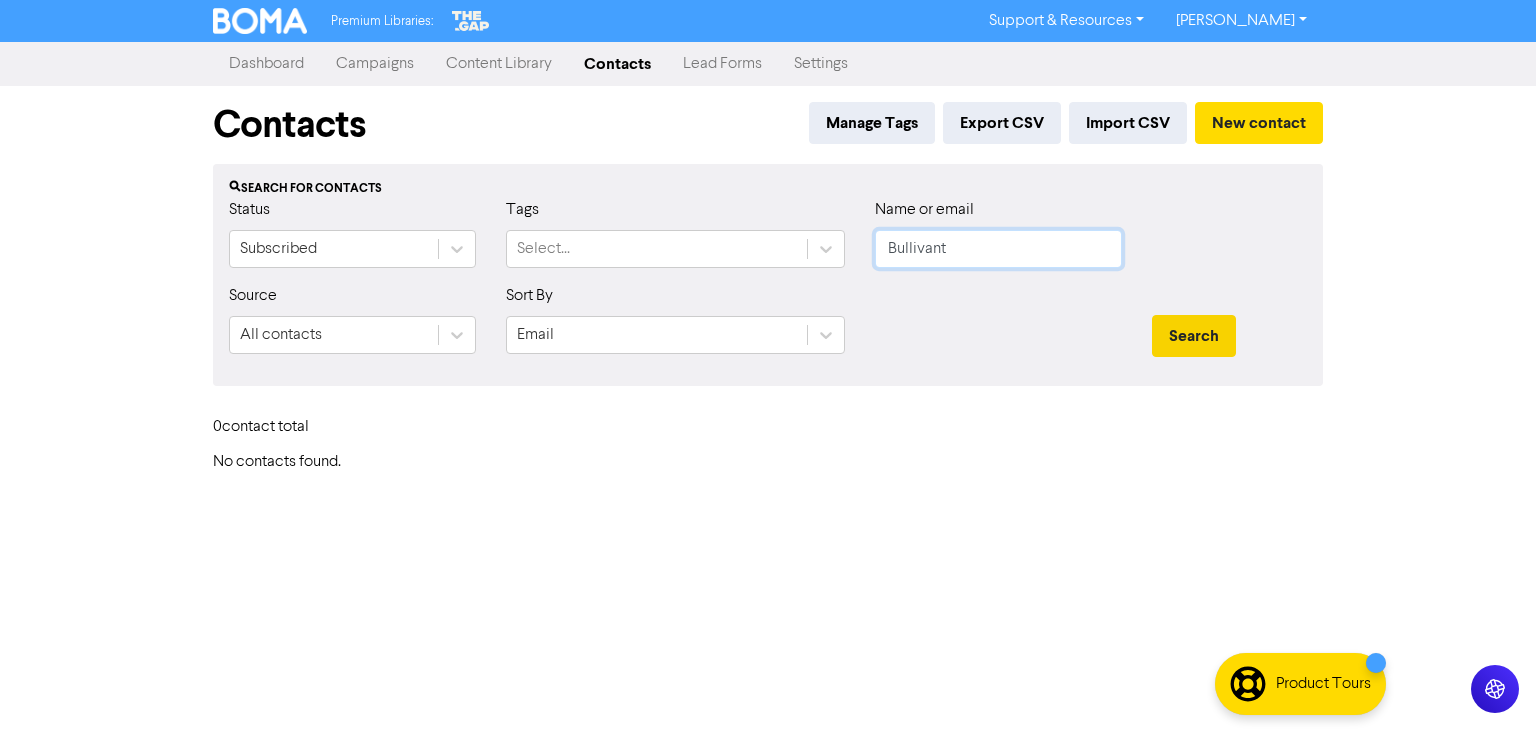 type on "Bullivant" 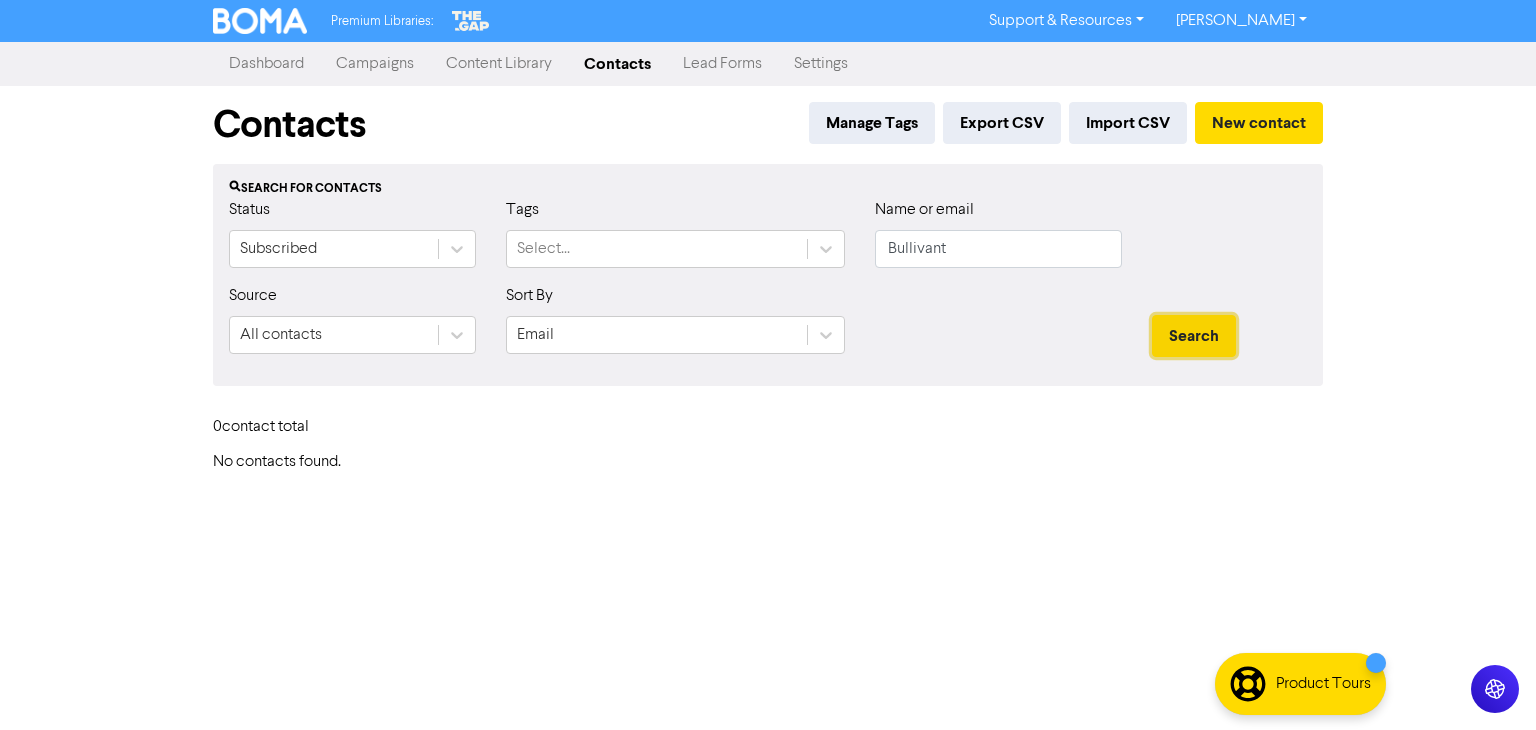 click on "Search" at bounding box center (1194, 336) 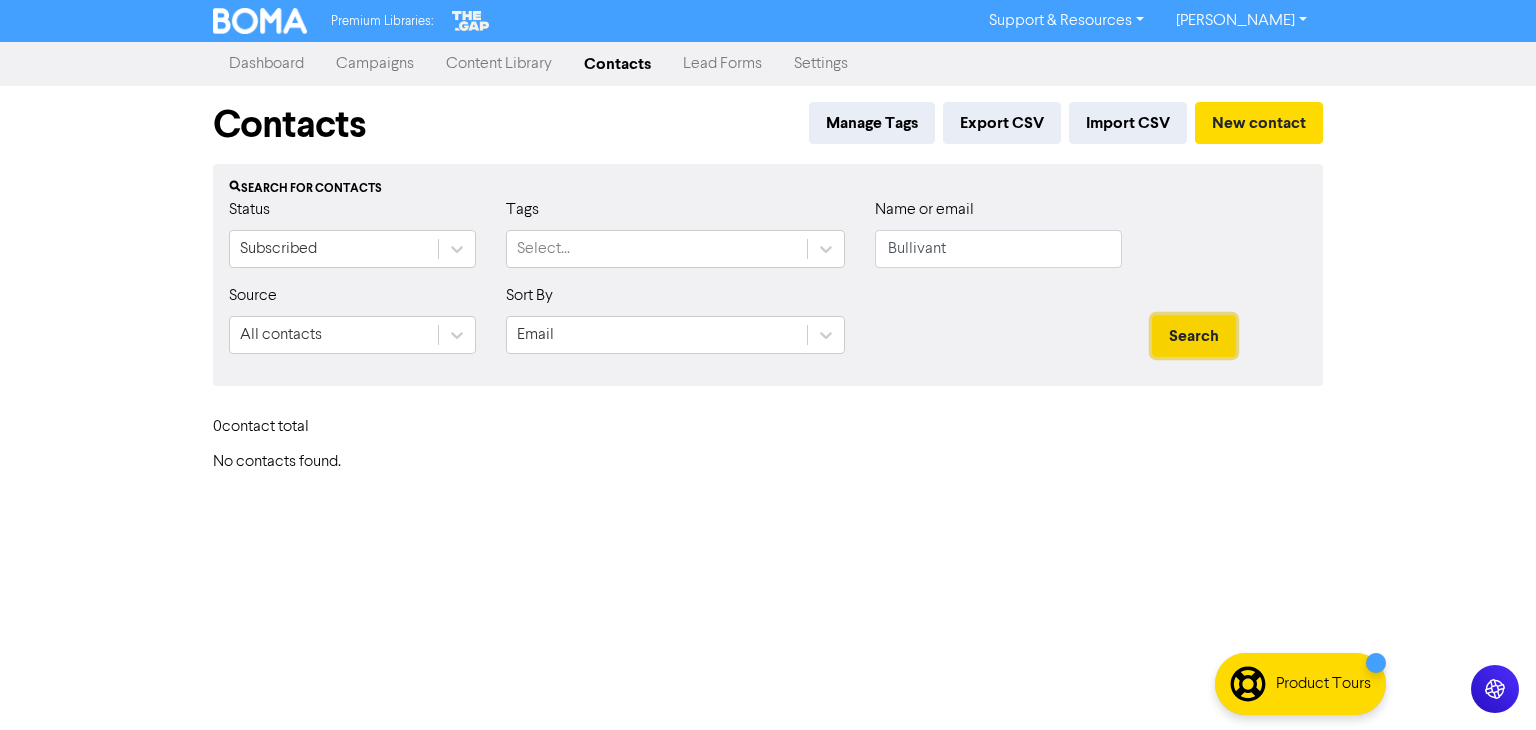 click on "Search" at bounding box center [1194, 336] 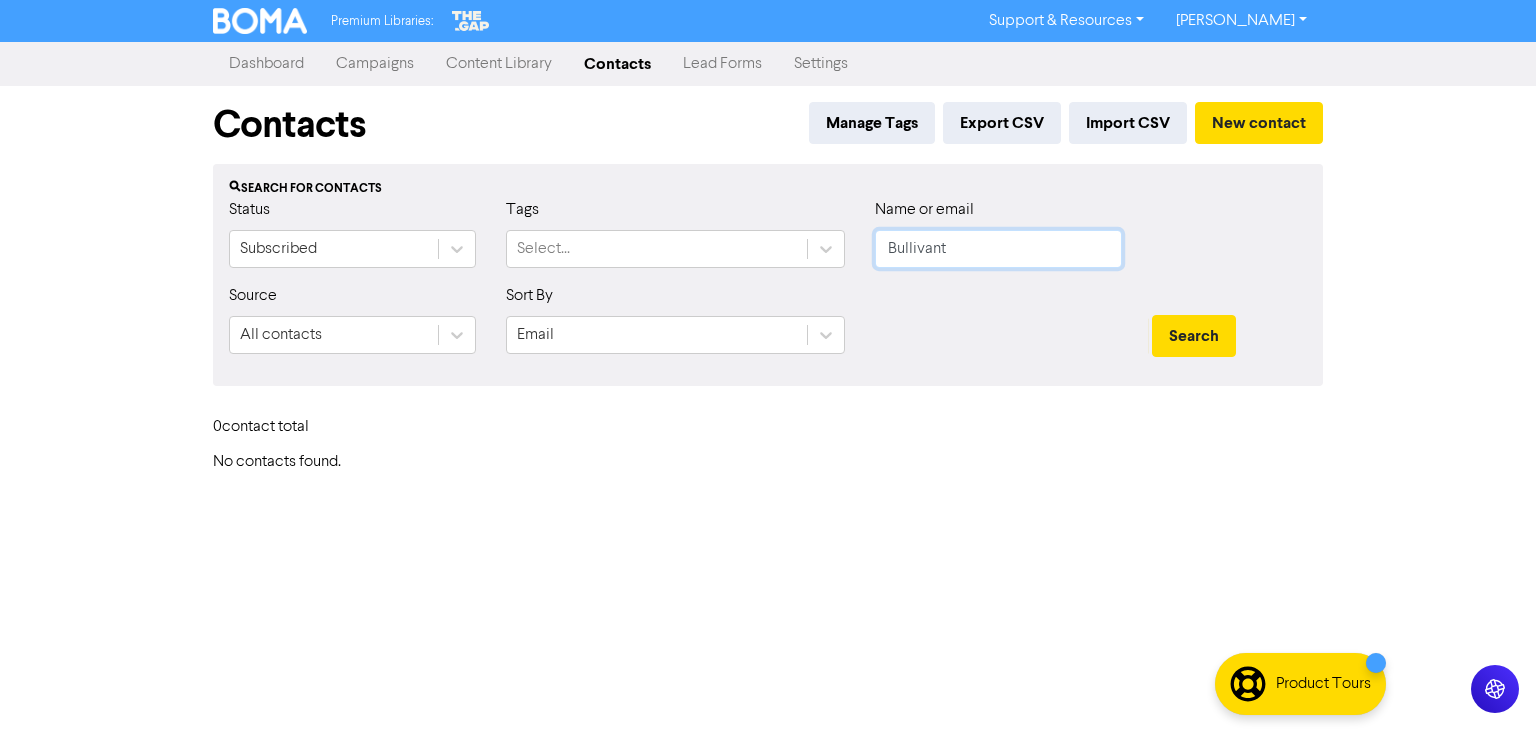 drag, startPoint x: 945, startPoint y: 240, endPoint x: 858, endPoint y: 247, distance: 87.28116 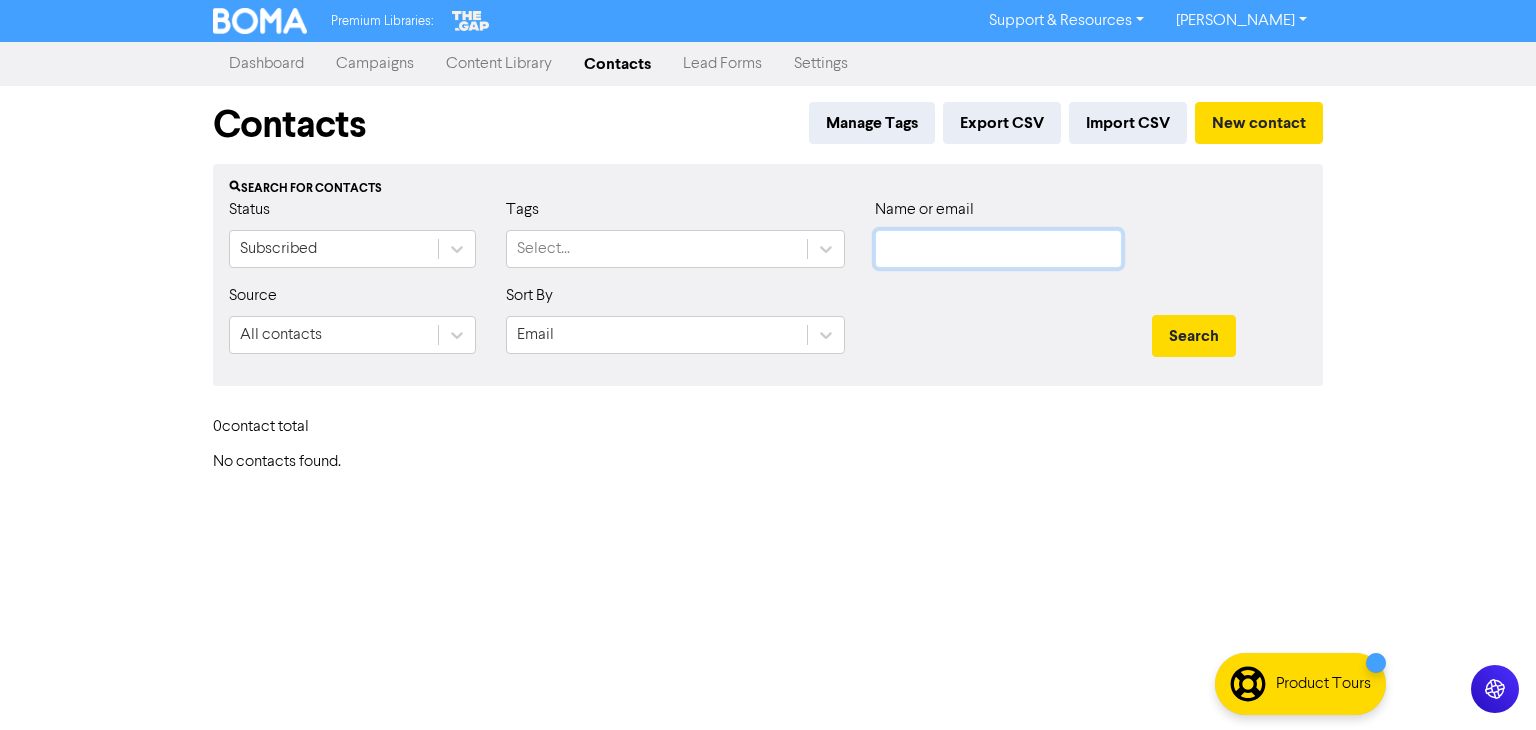 paste on "Bulls Airconditioning services" 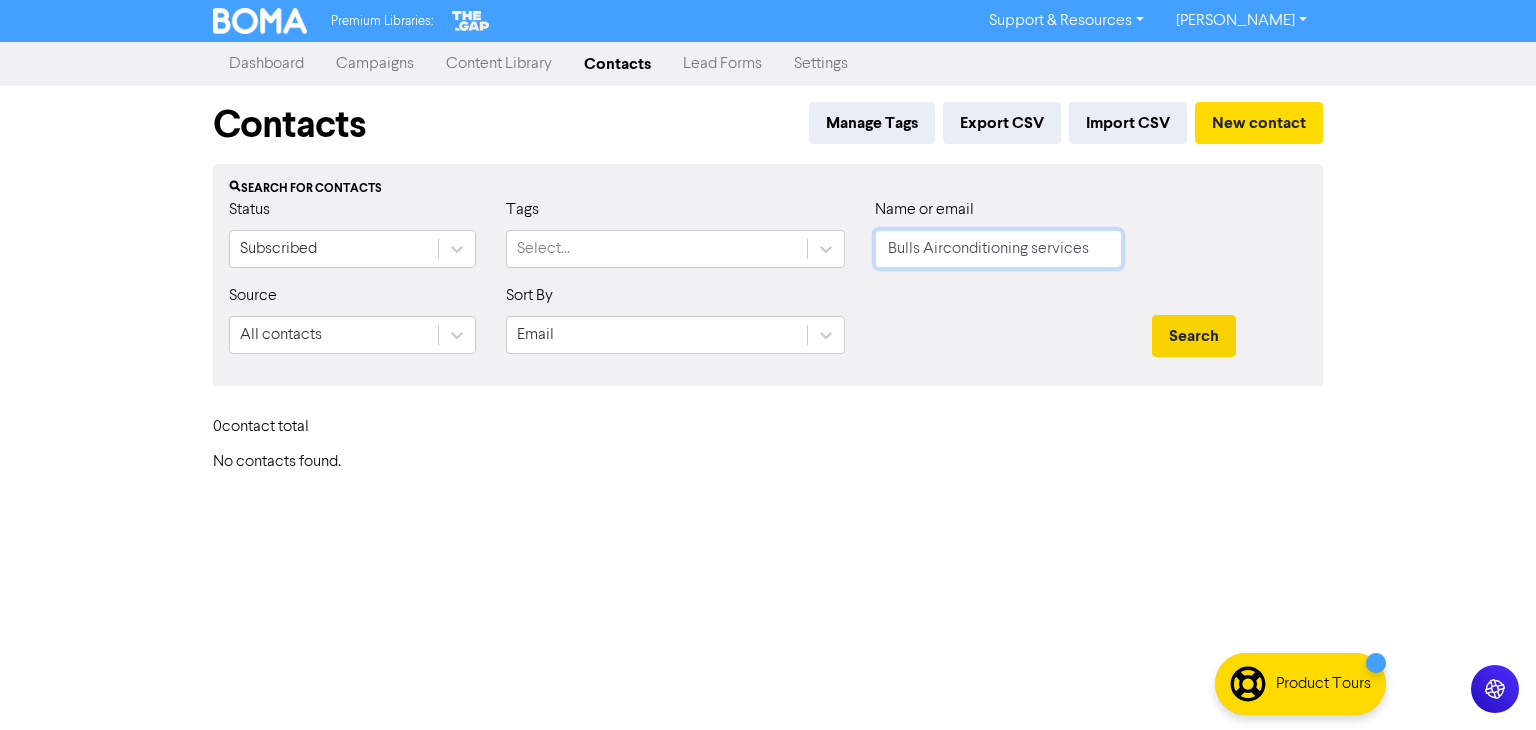 type on "Bulls Airconditioning services" 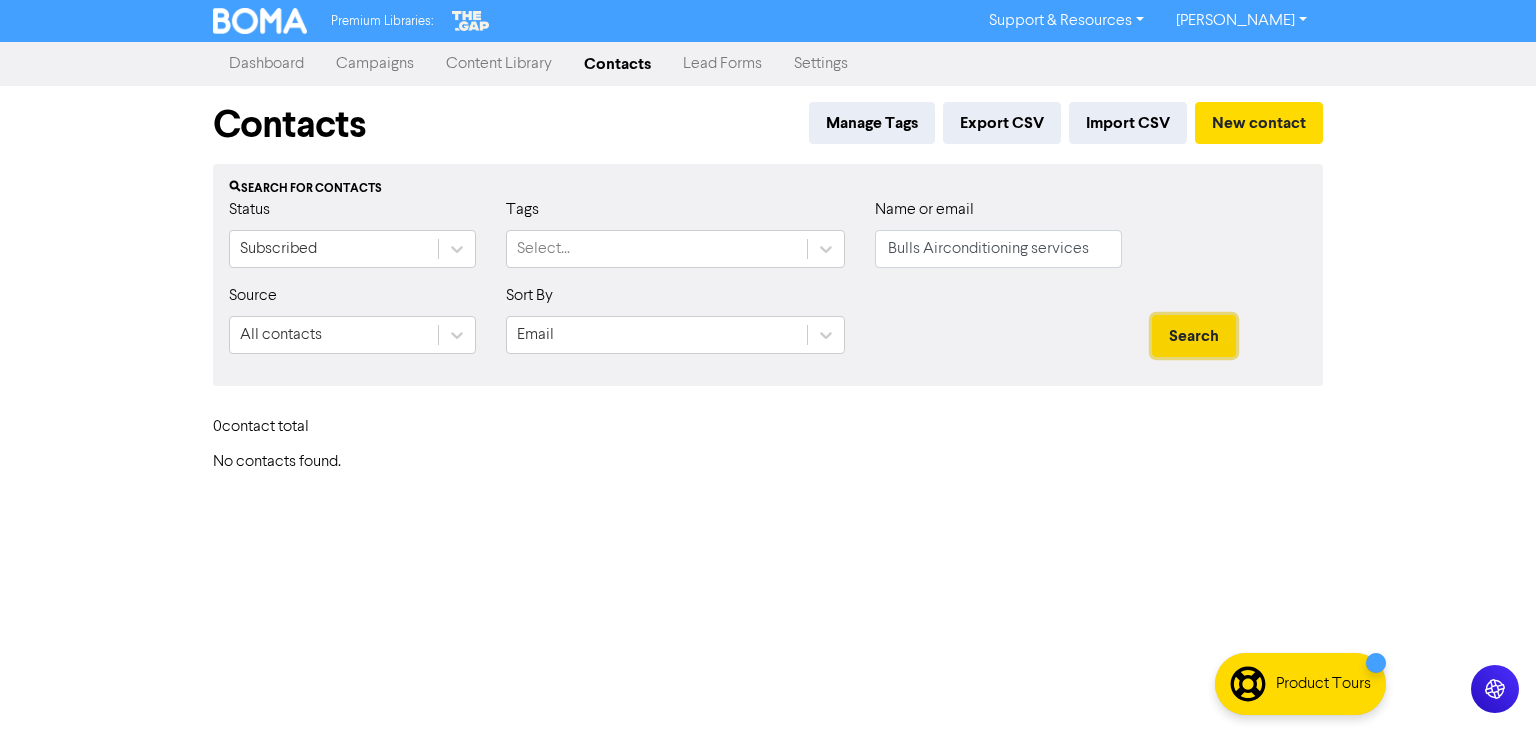 click on "Search" at bounding box center [1194, 336] 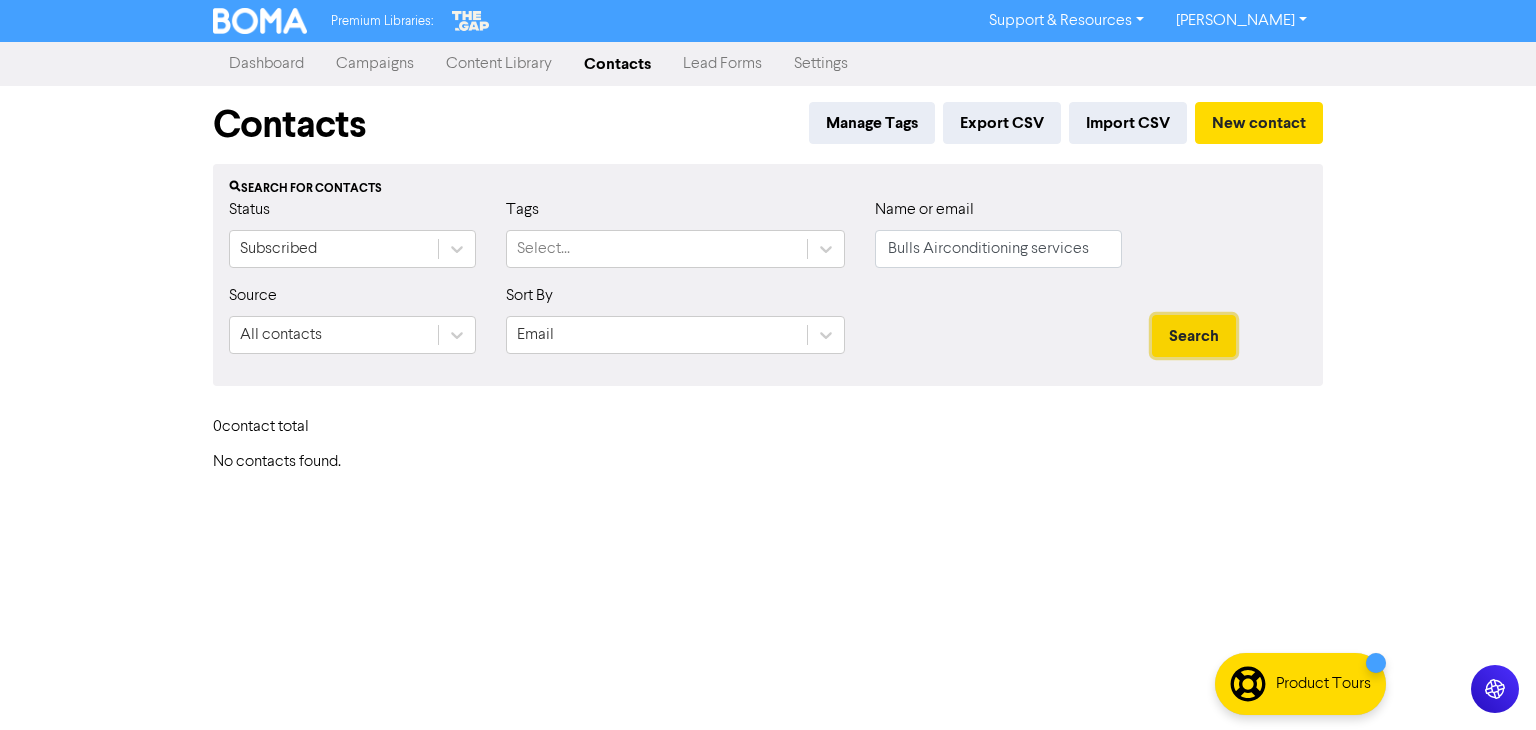 click on "Search" at bounding box center [1194, 336] 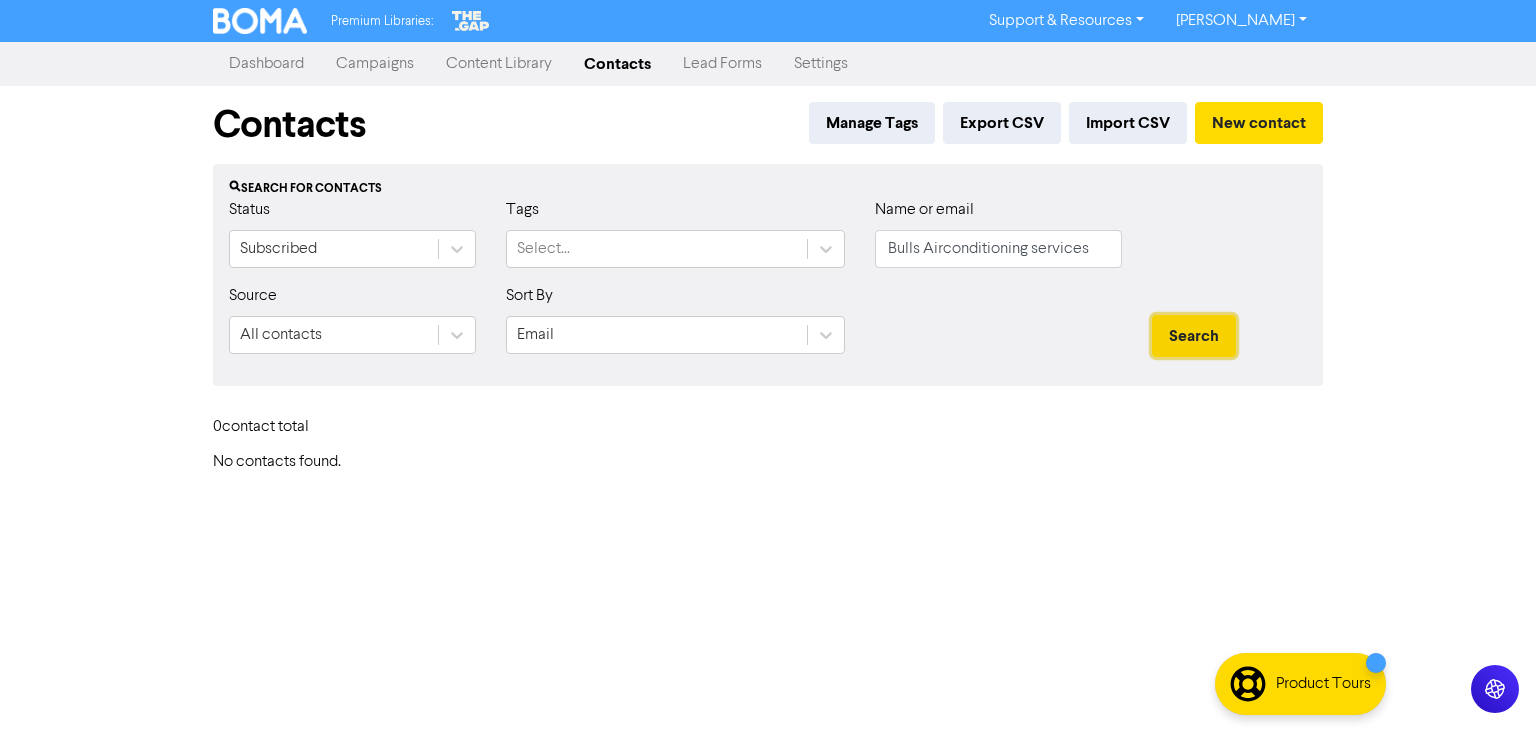 click on "Search" at bounding box center (1194, 336) 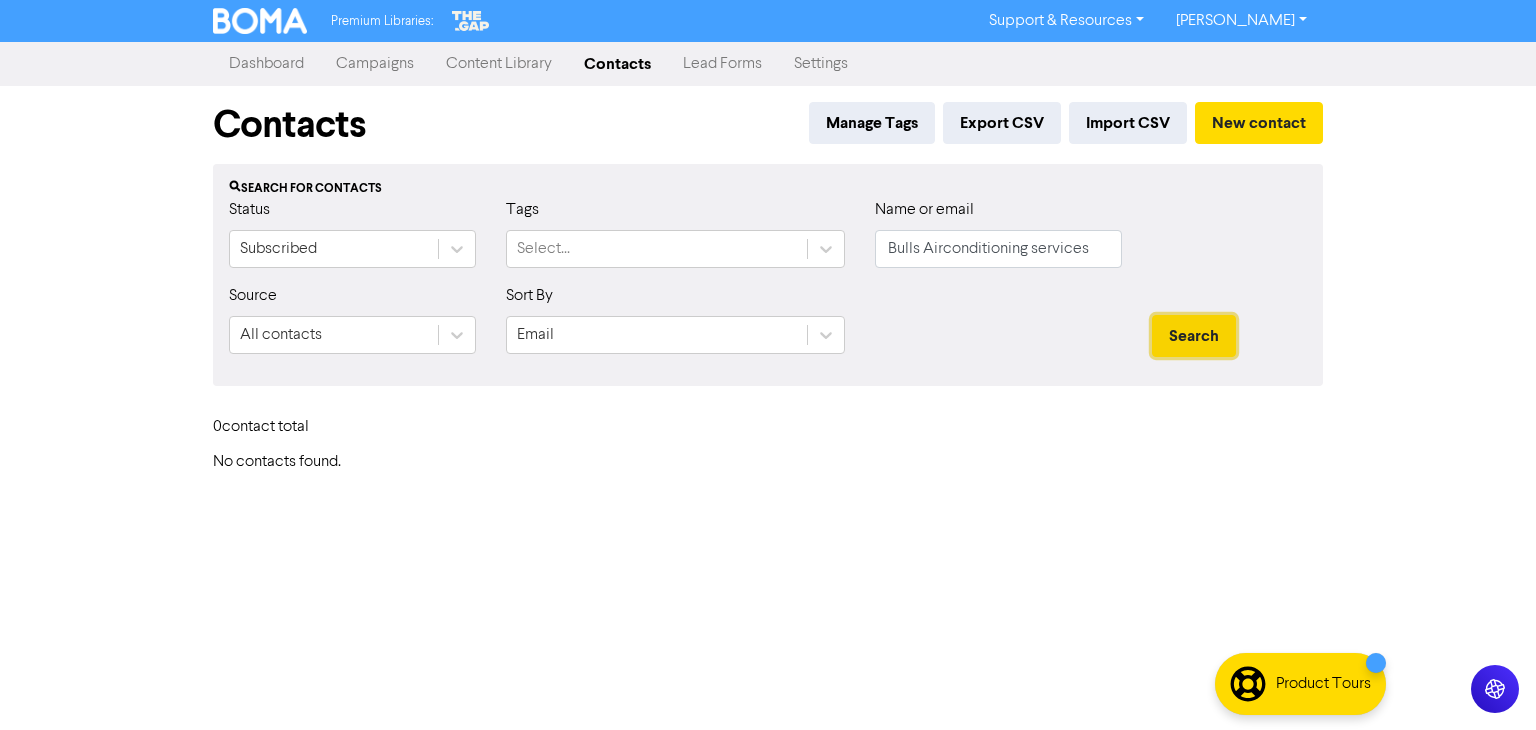 click on "Search" at bounding box center [1194, 336] 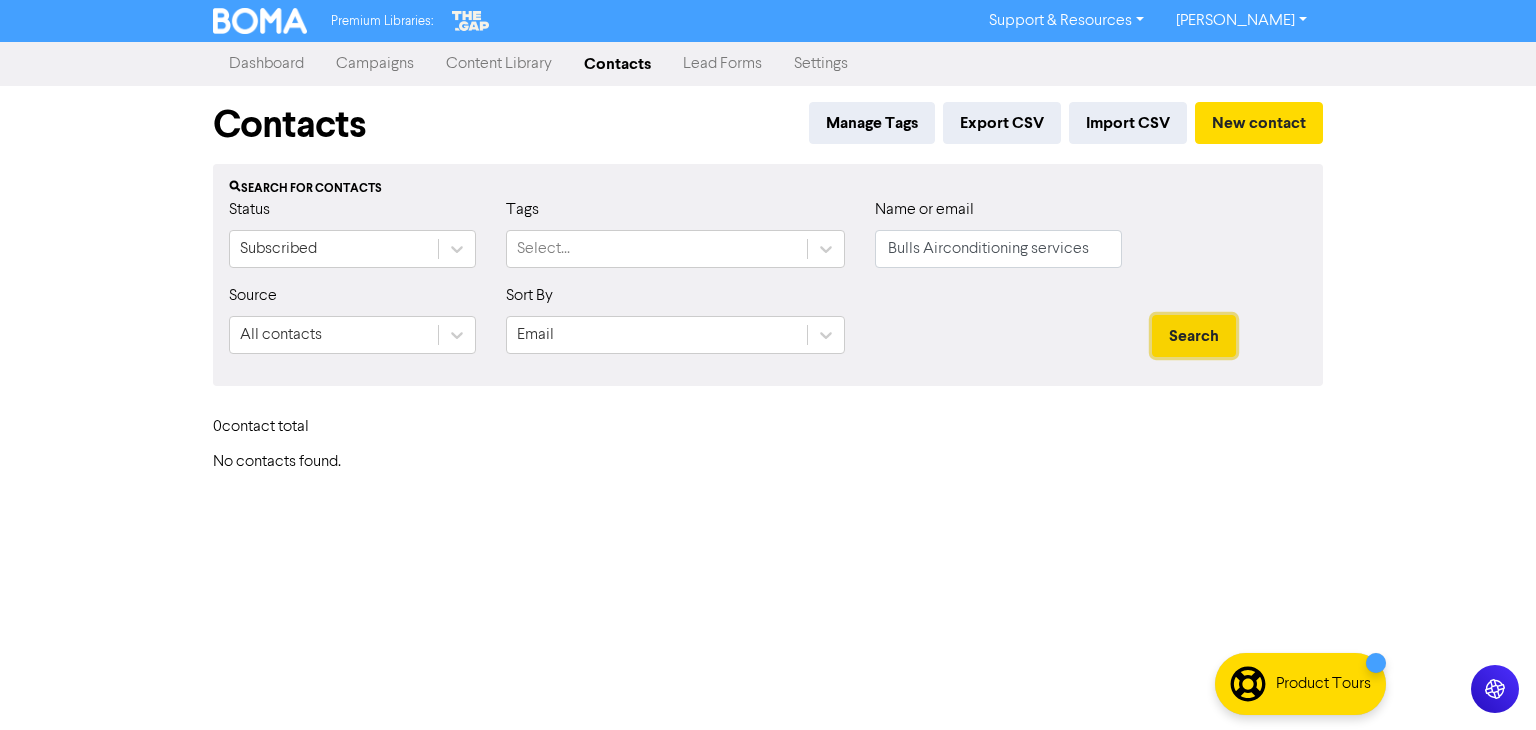 click on "Search" at bounding box center (1194, 336) 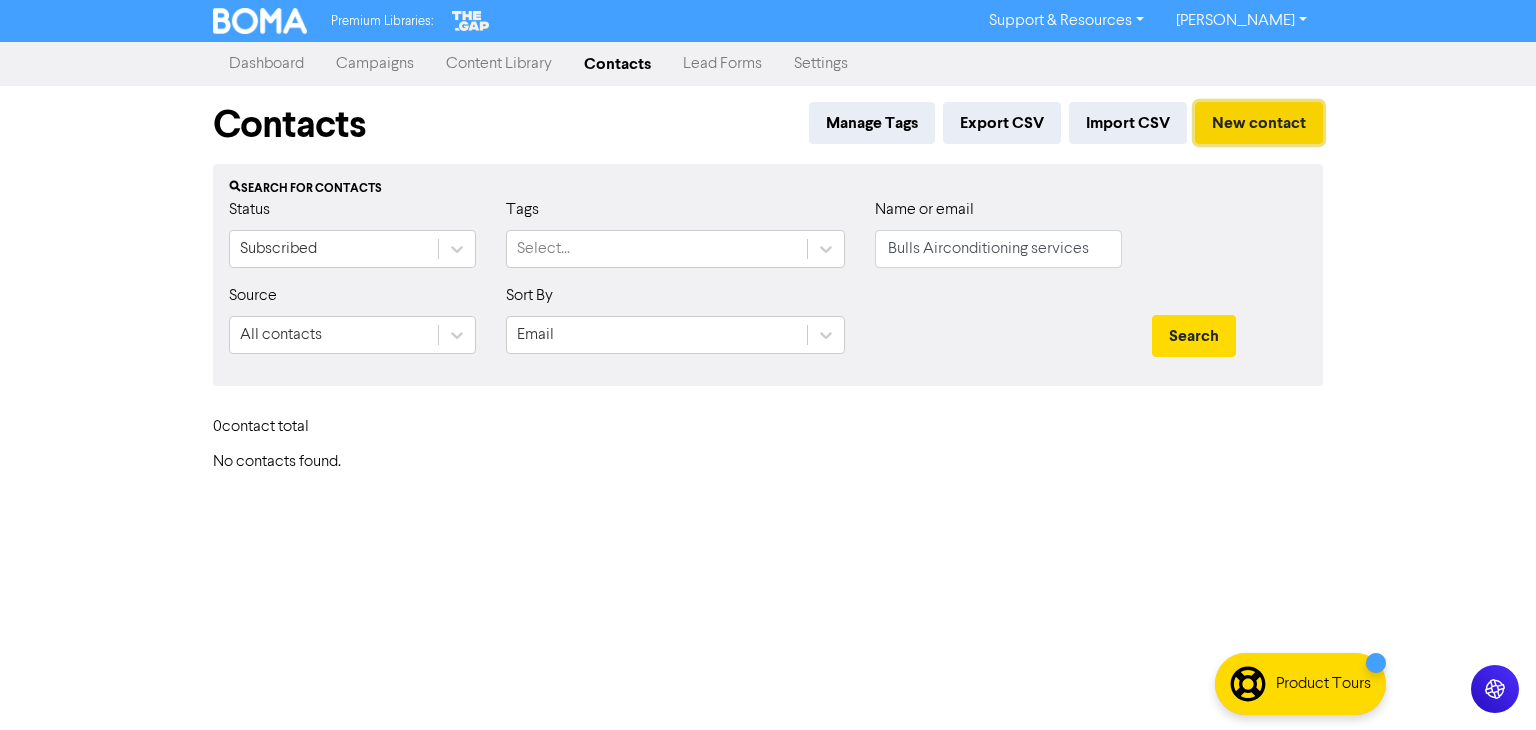 click on "New contact" at bounding box center [1259, 123] 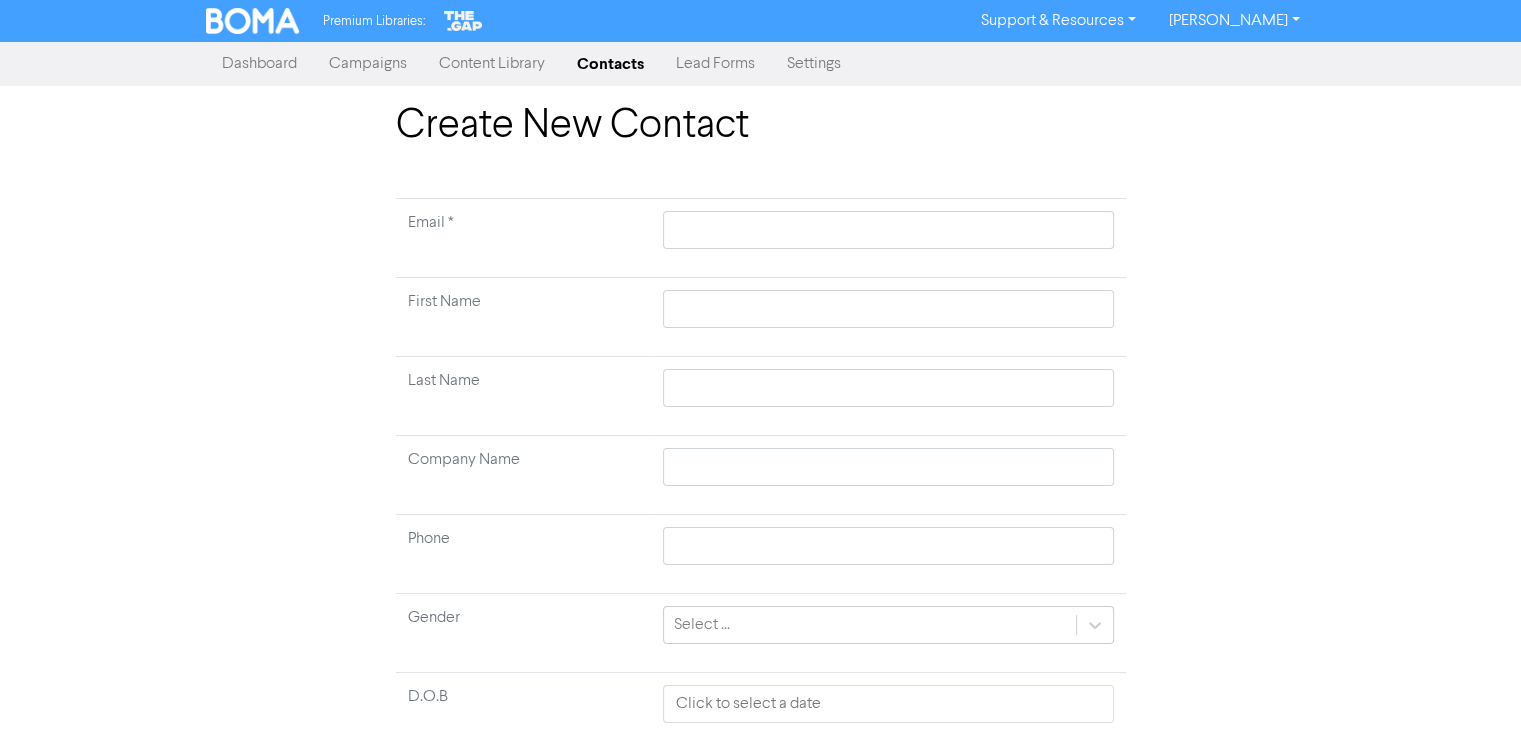type 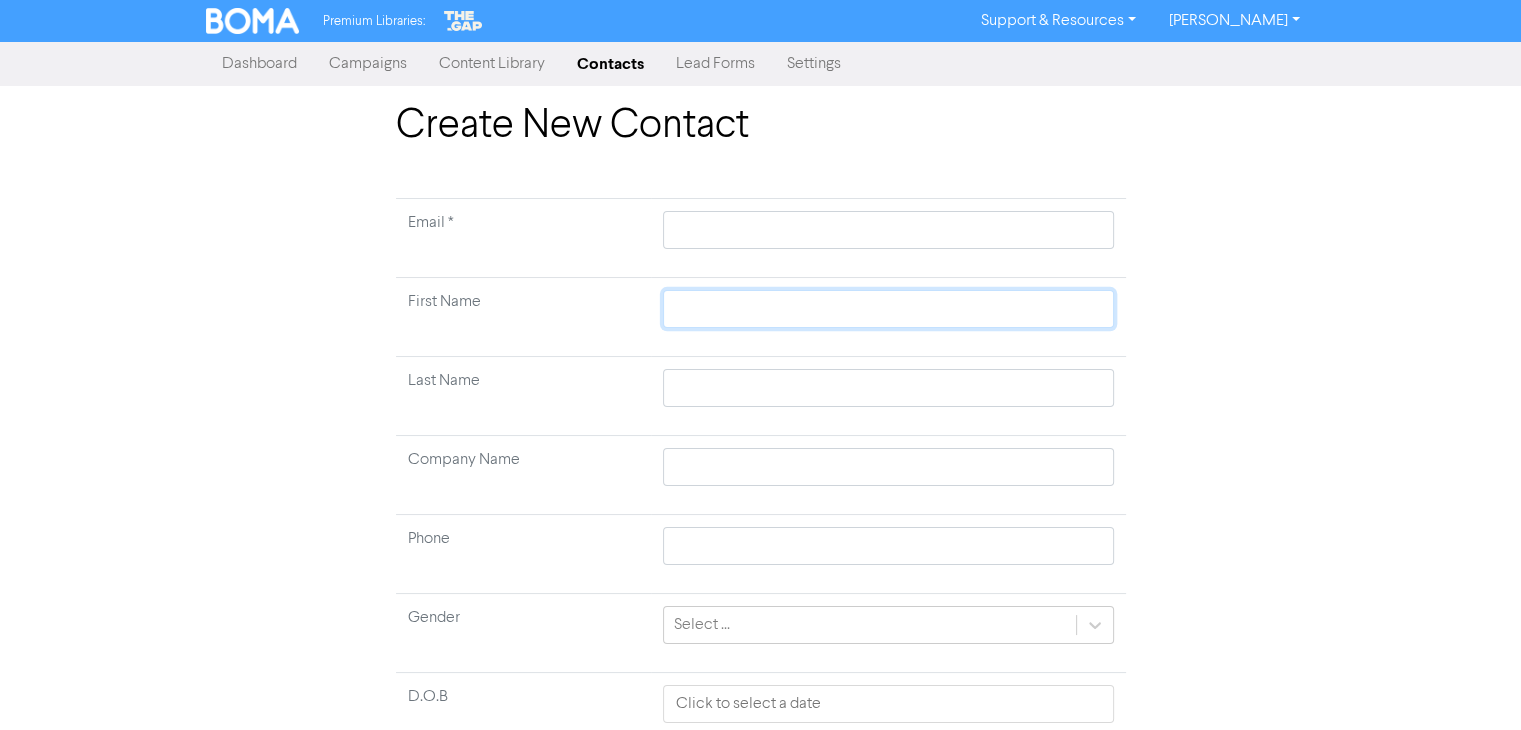 click 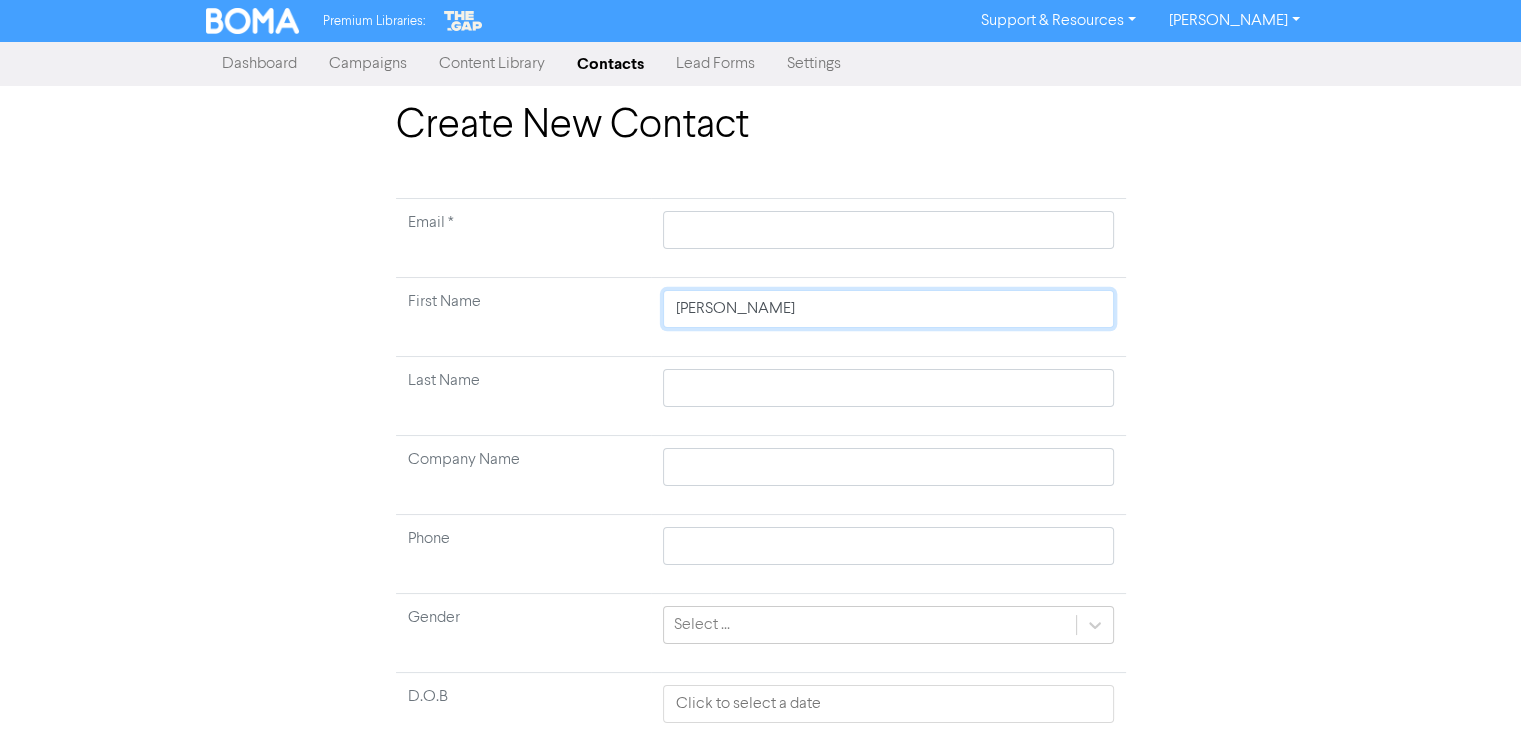 type on "[PERSON_NAME]" 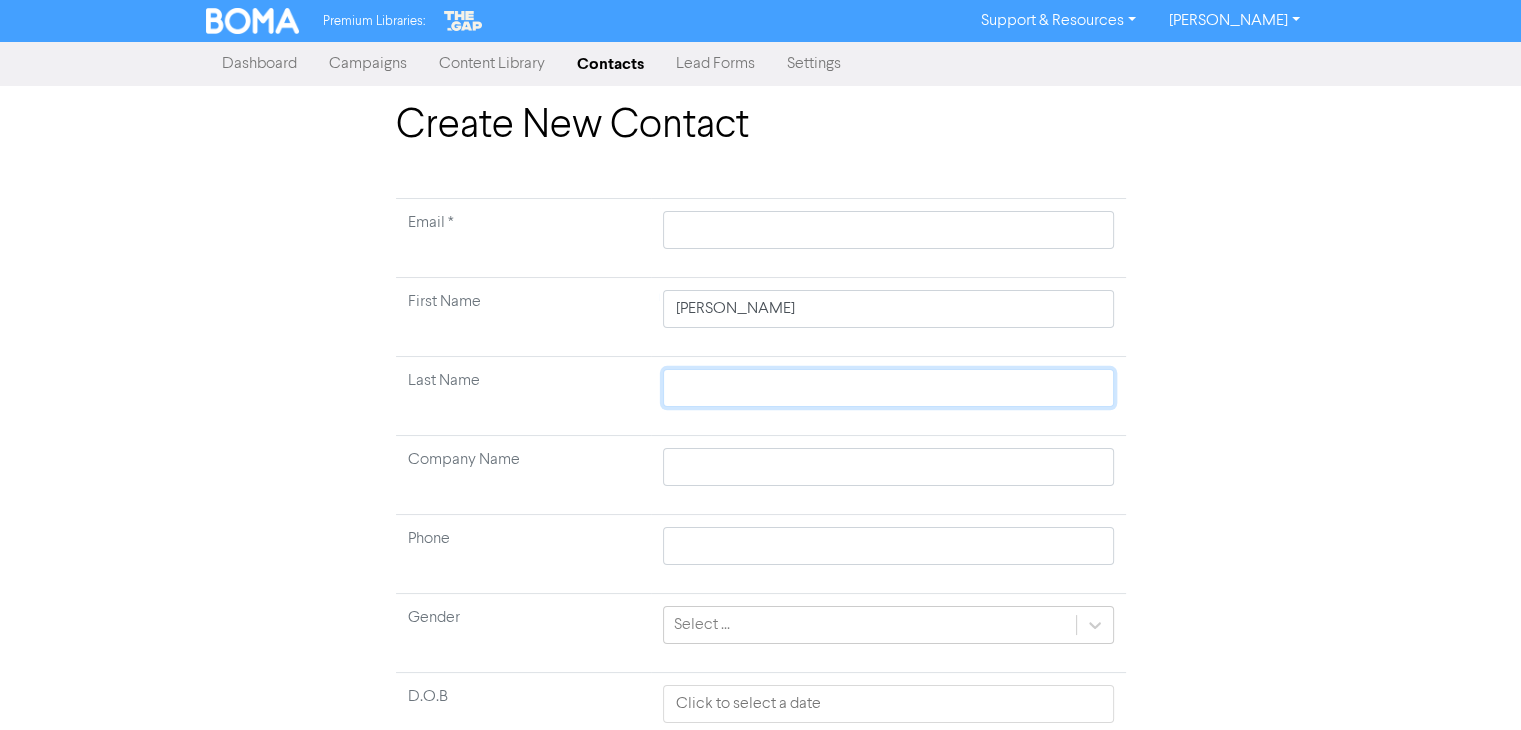 type 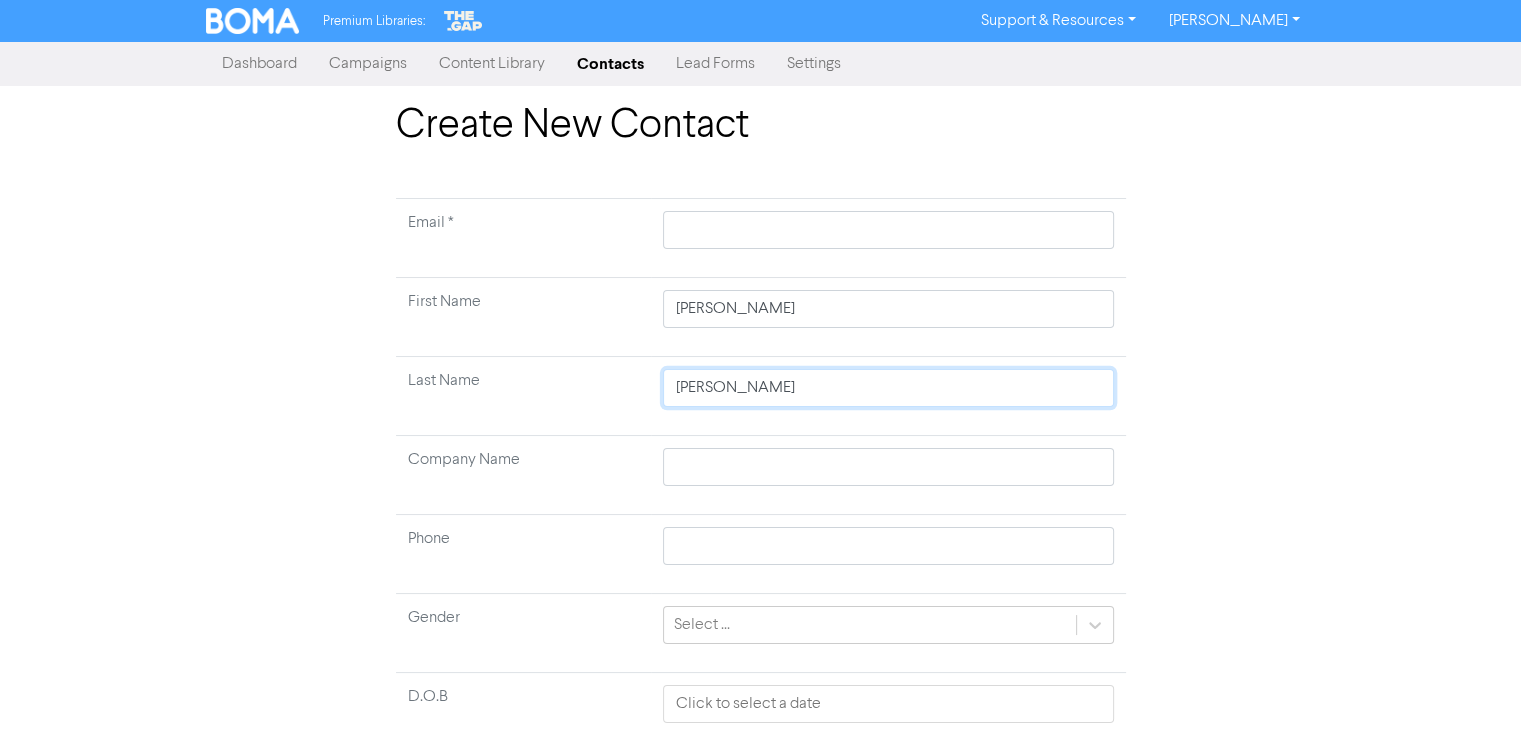 drag, startPoint x: 740, startPoint y: 389, endPoint x: 677, endPoint y: 391, distance: 63.03174 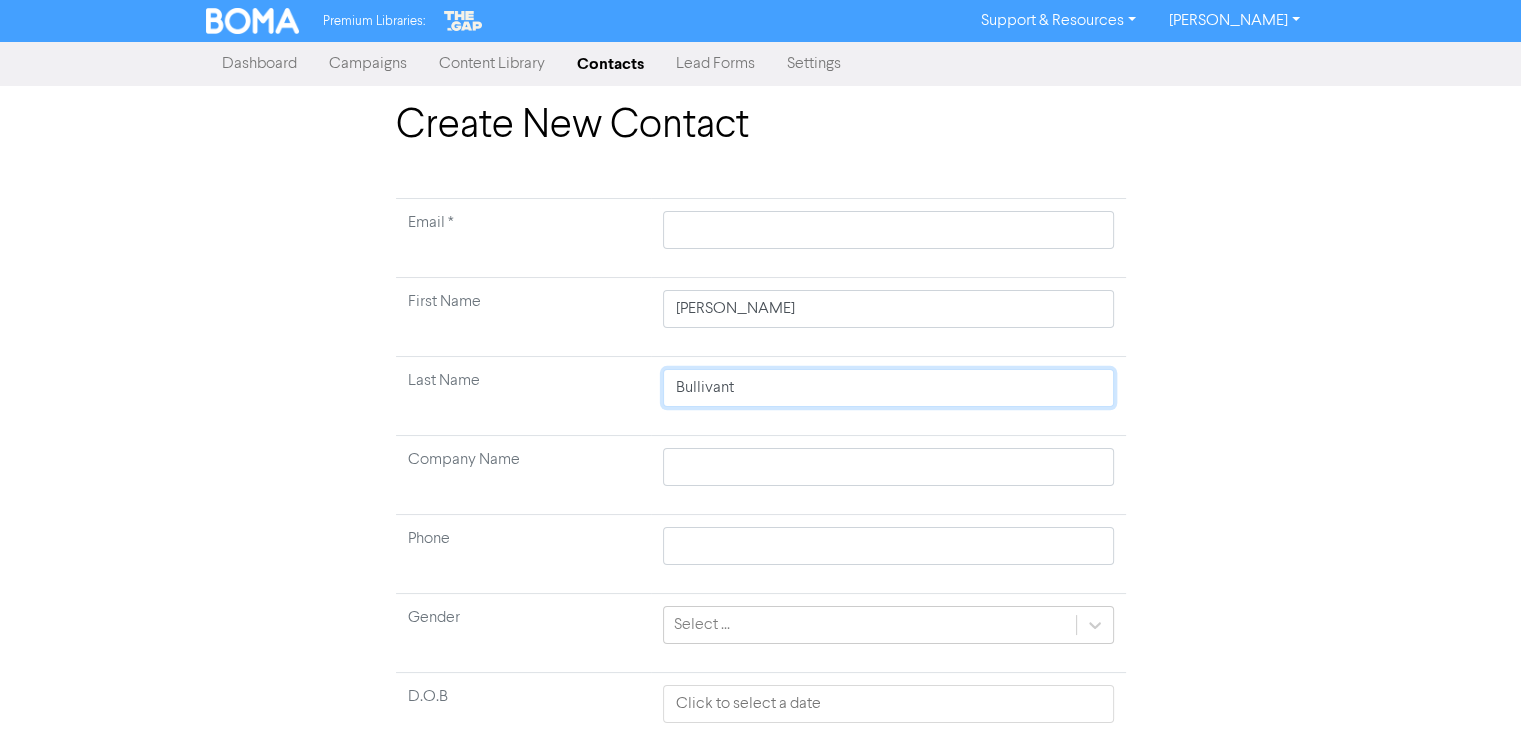 type on "Bullivant" 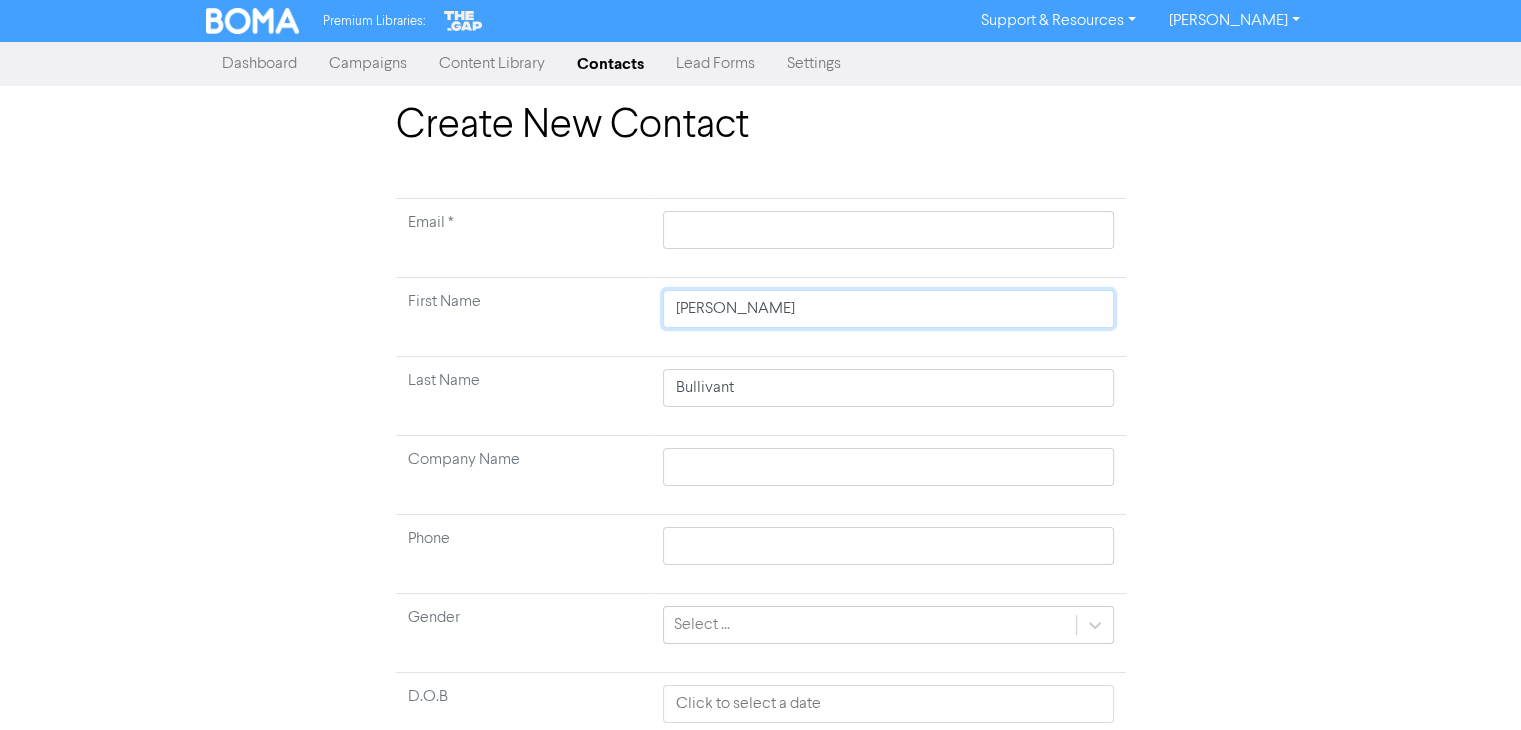 type 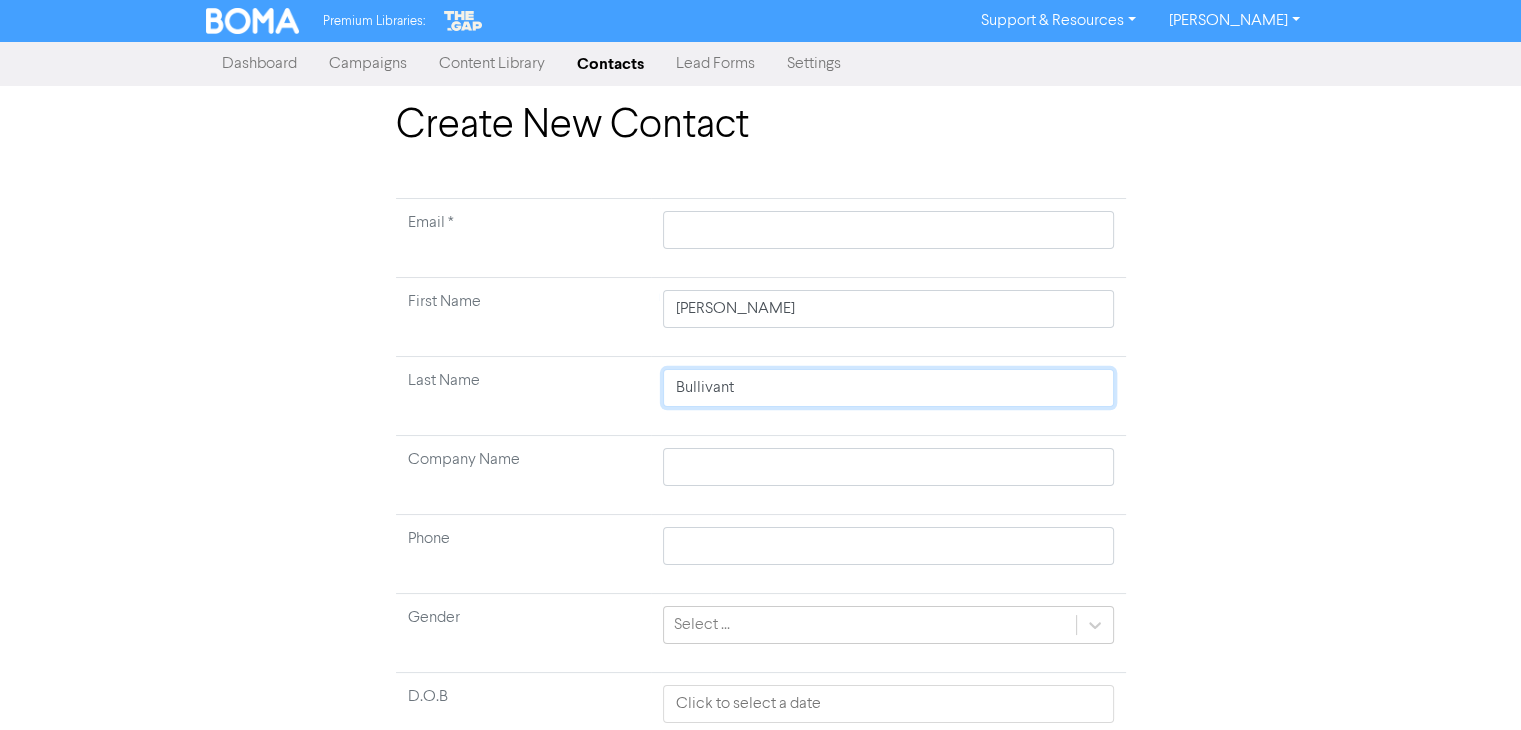 type 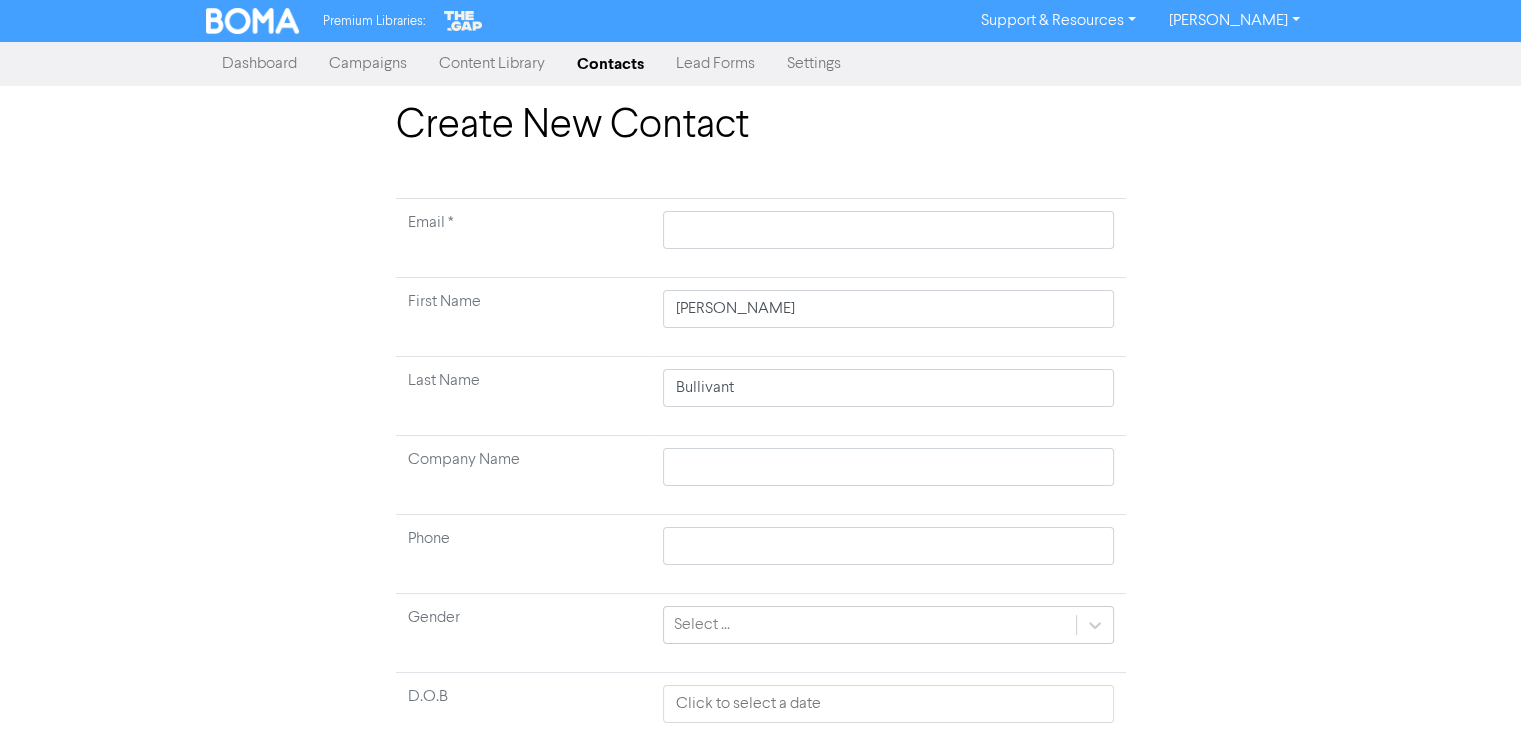 type 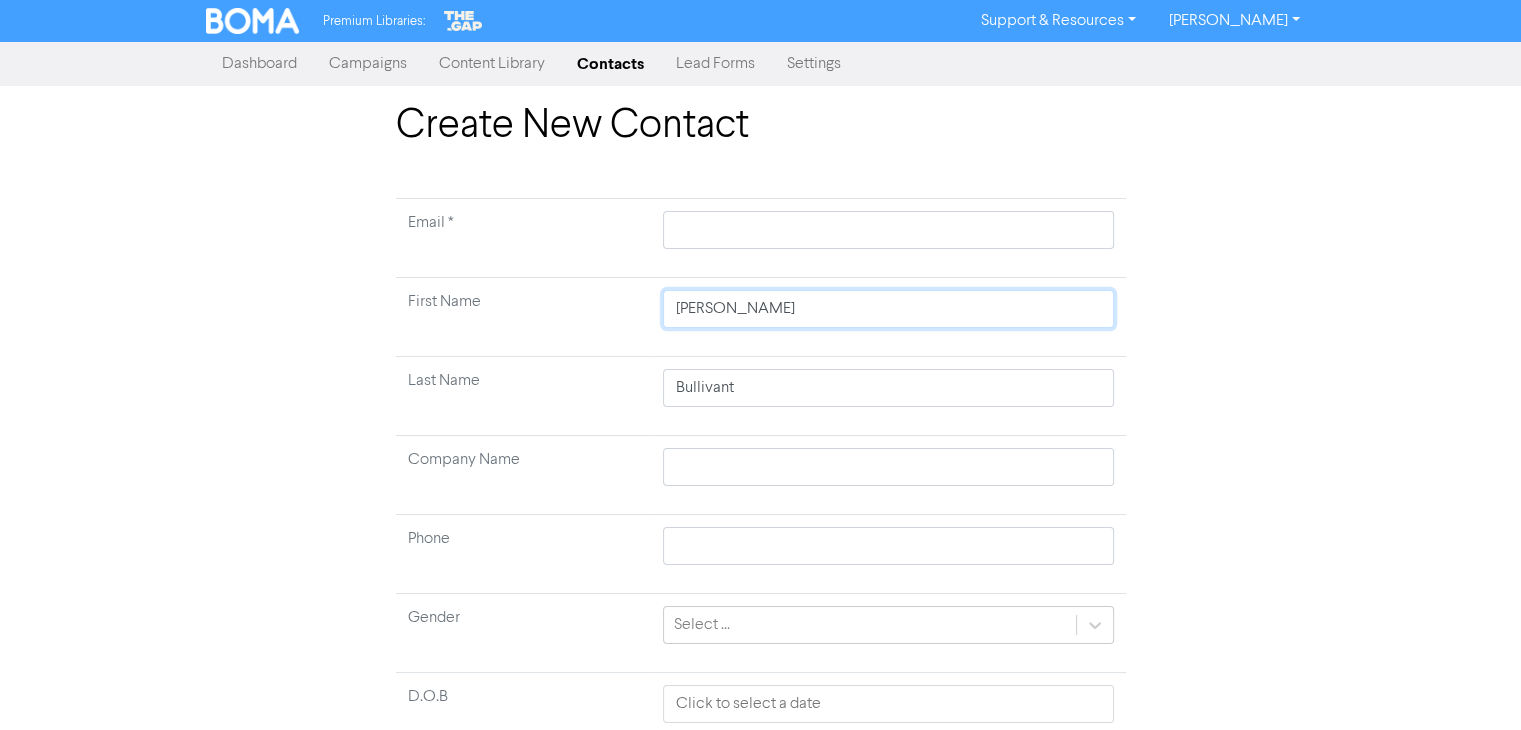 type 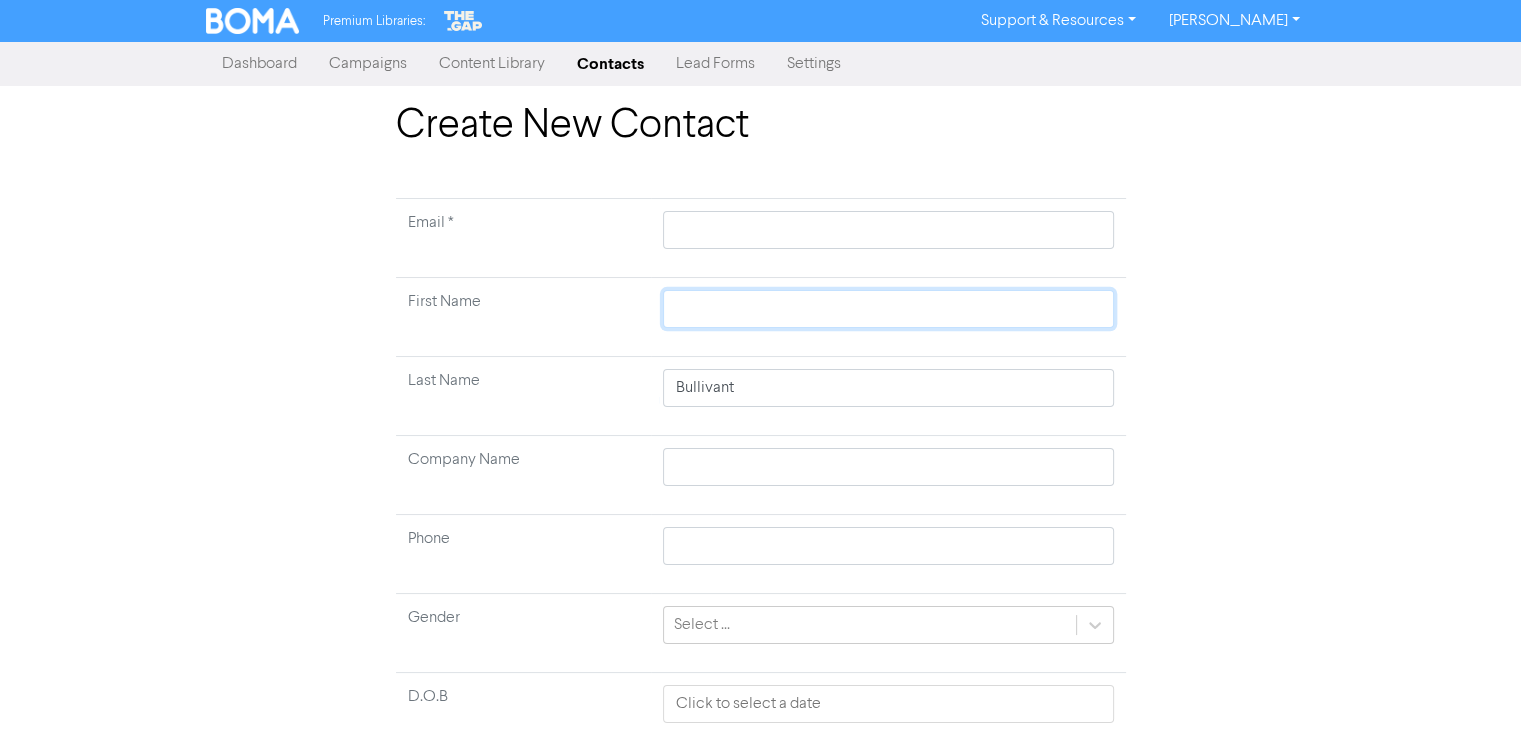 type 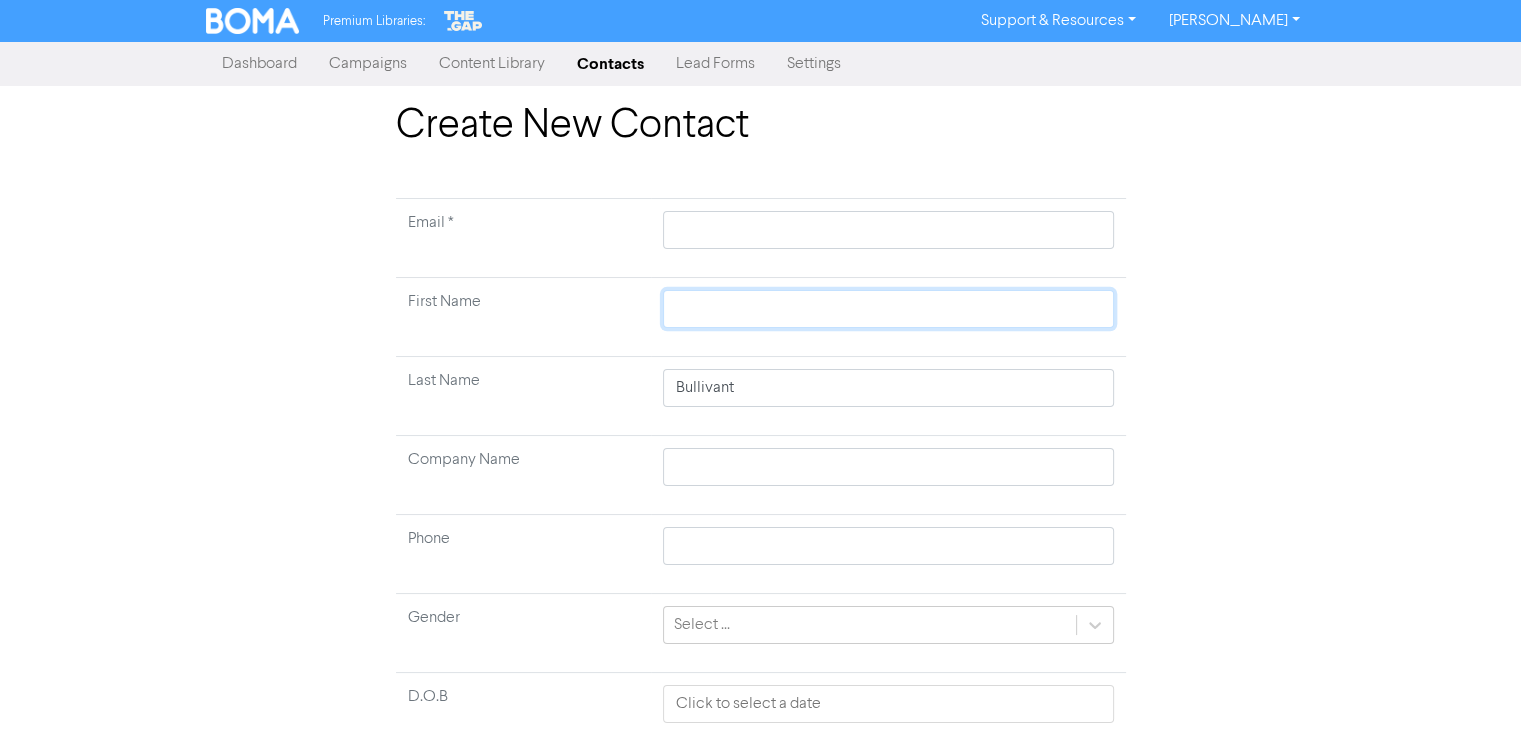 type 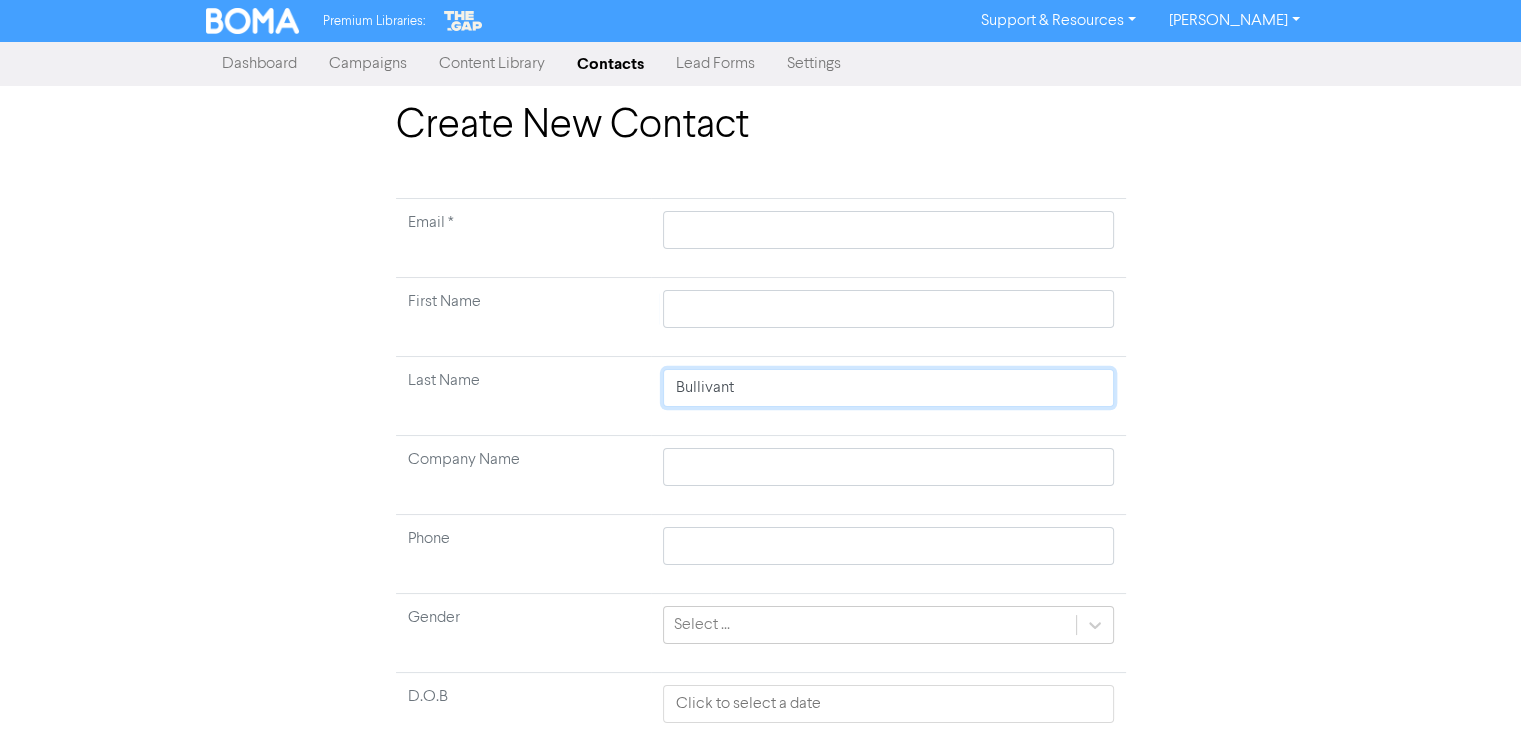 type 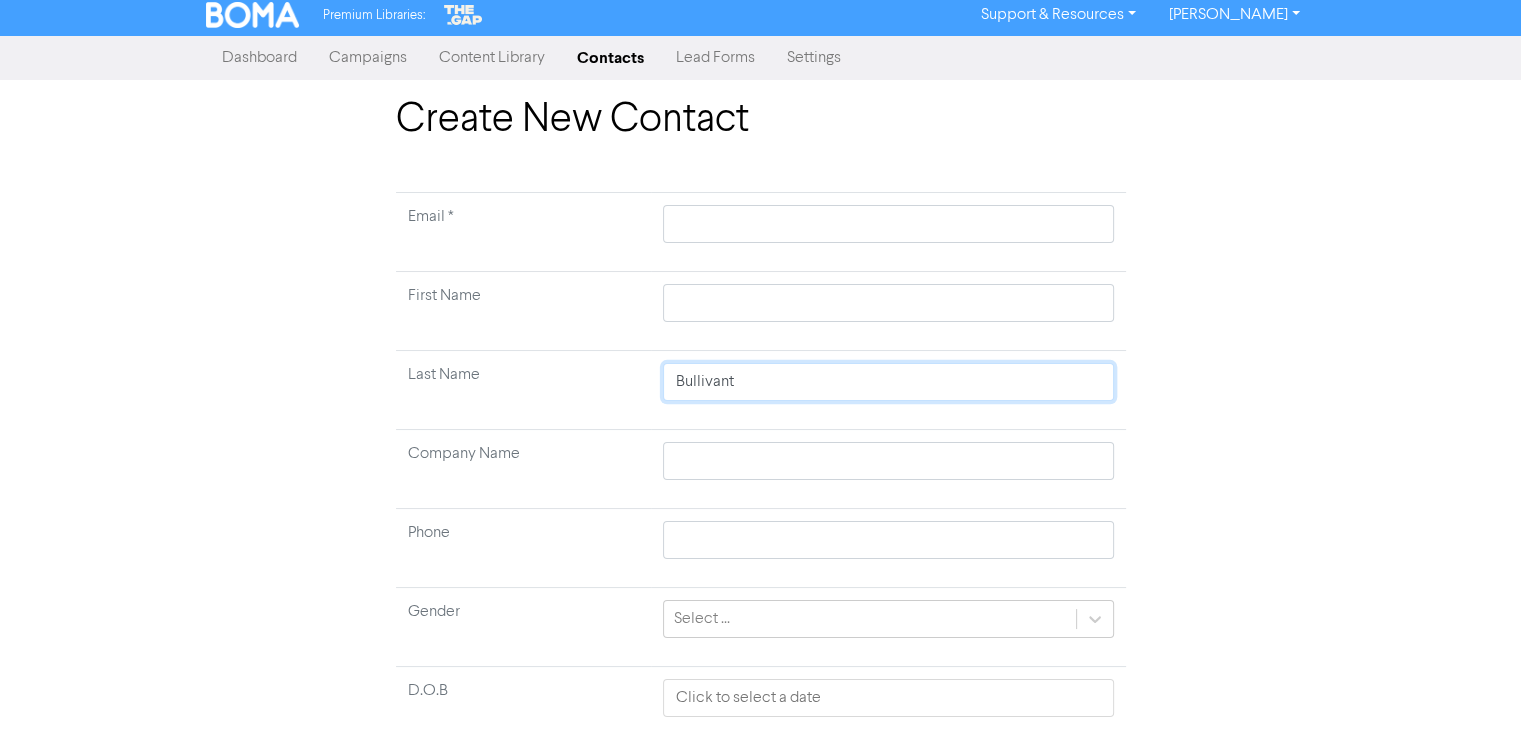scroll, scrollTop: 0, scrollLeft: 0, axis: both 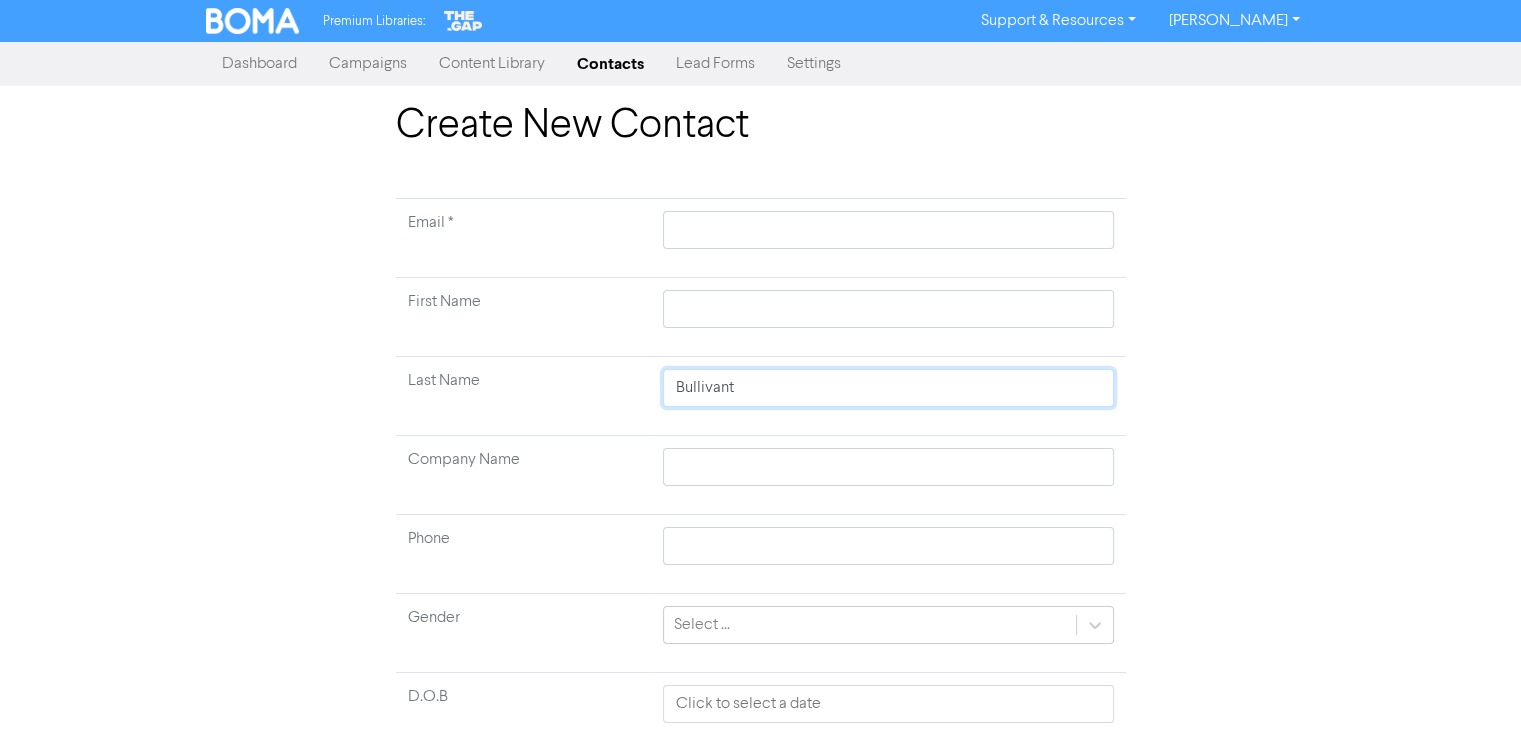 type 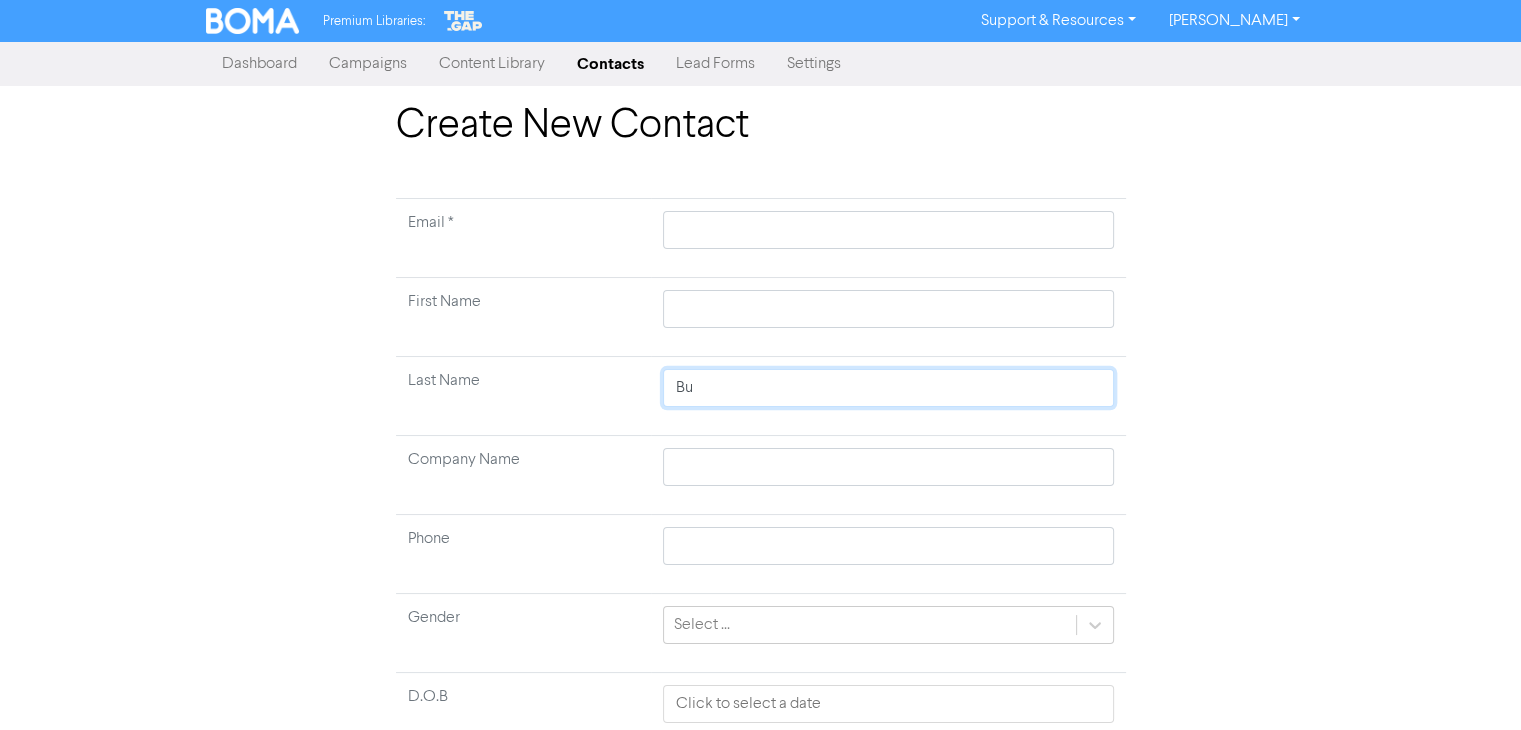 type on "B" 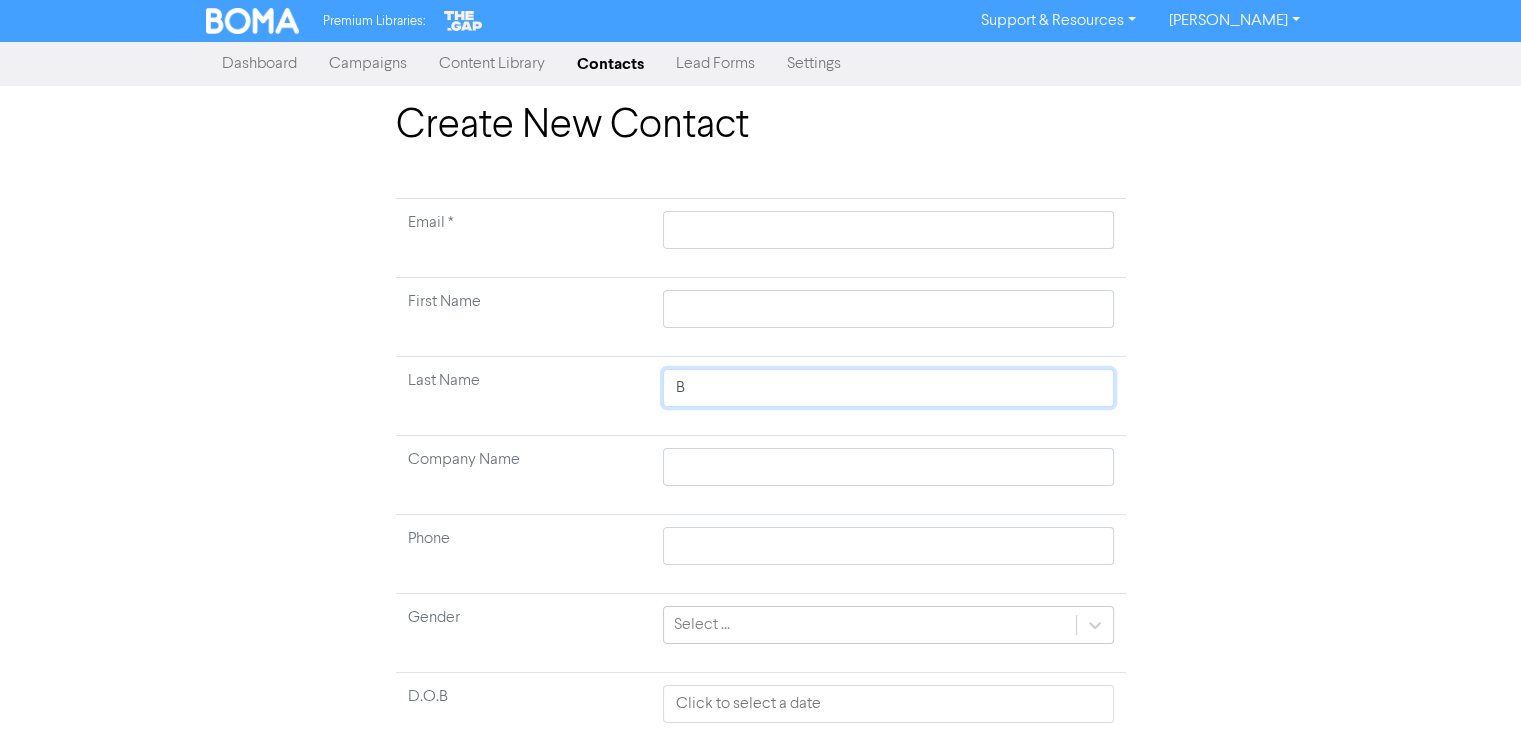 type 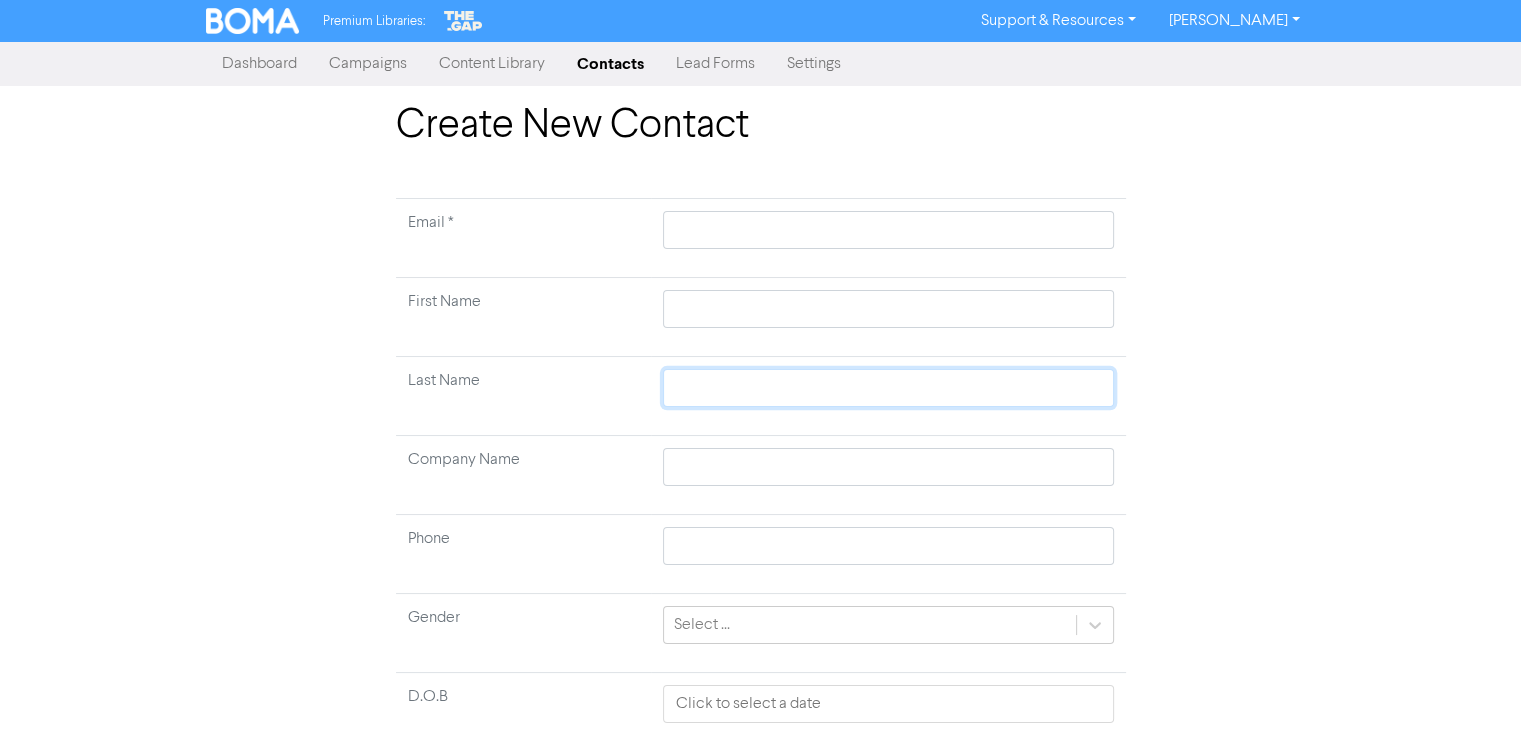 type 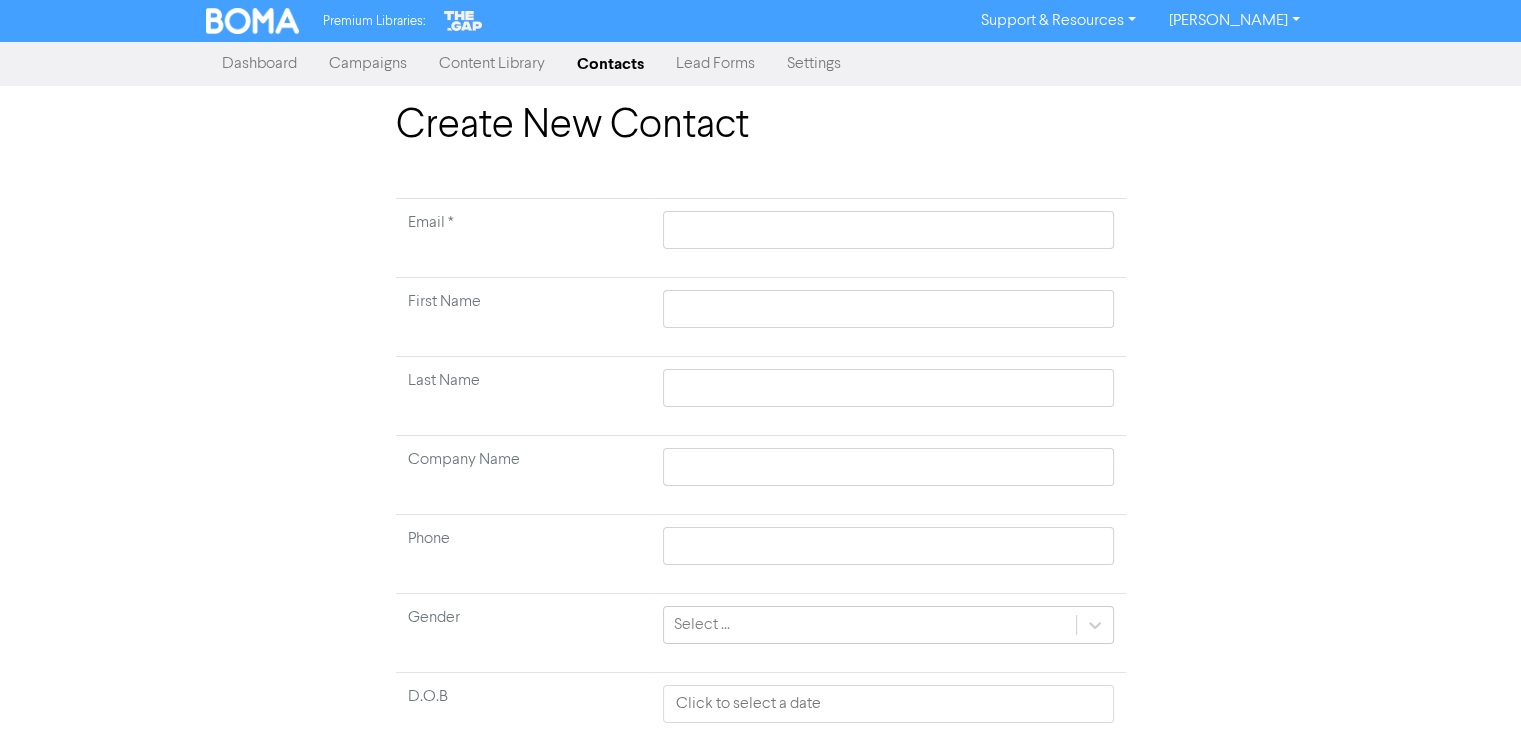 type 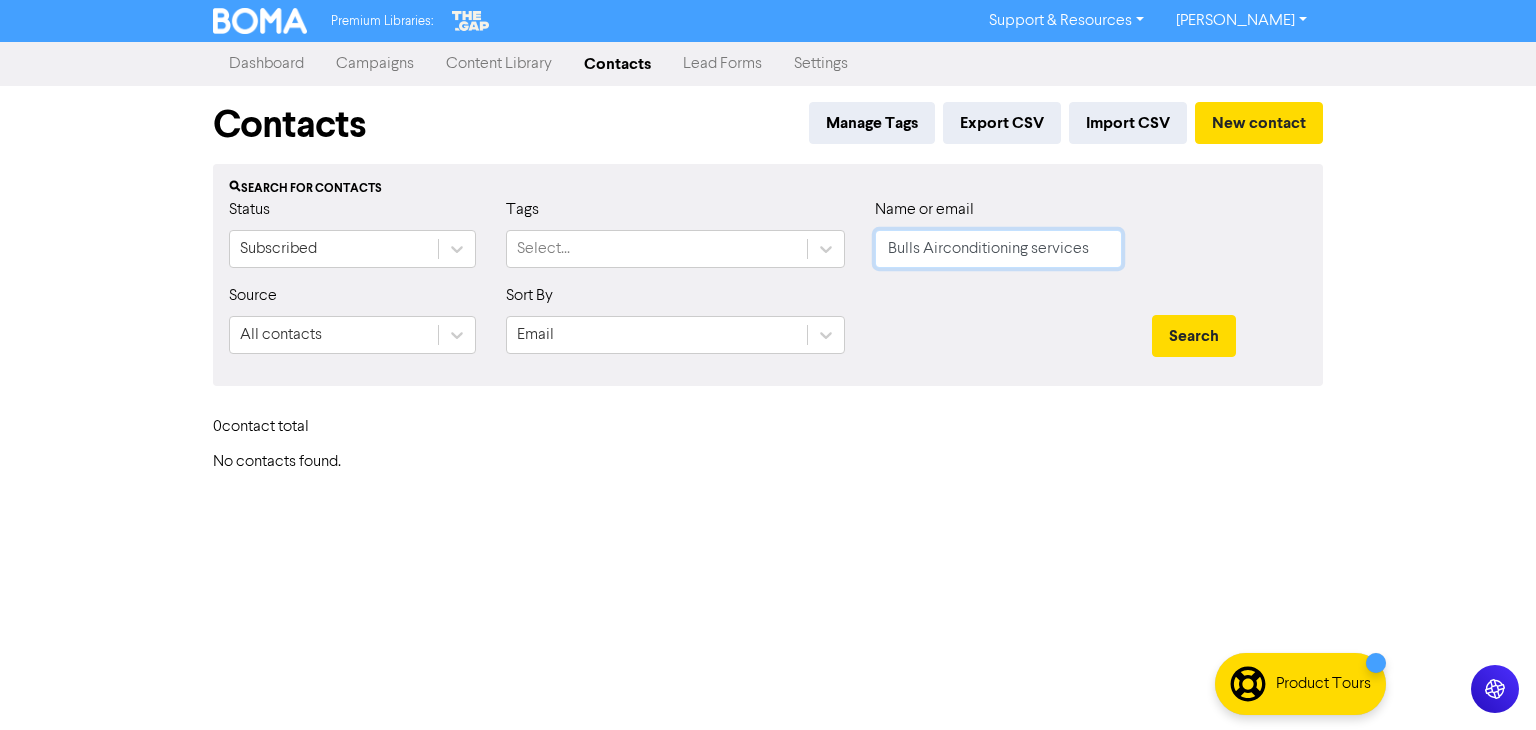 drag, startPoint x: 1091, startPoint y: 249, endPoint x: 880, endPoint y: 262, distance: 211.4001 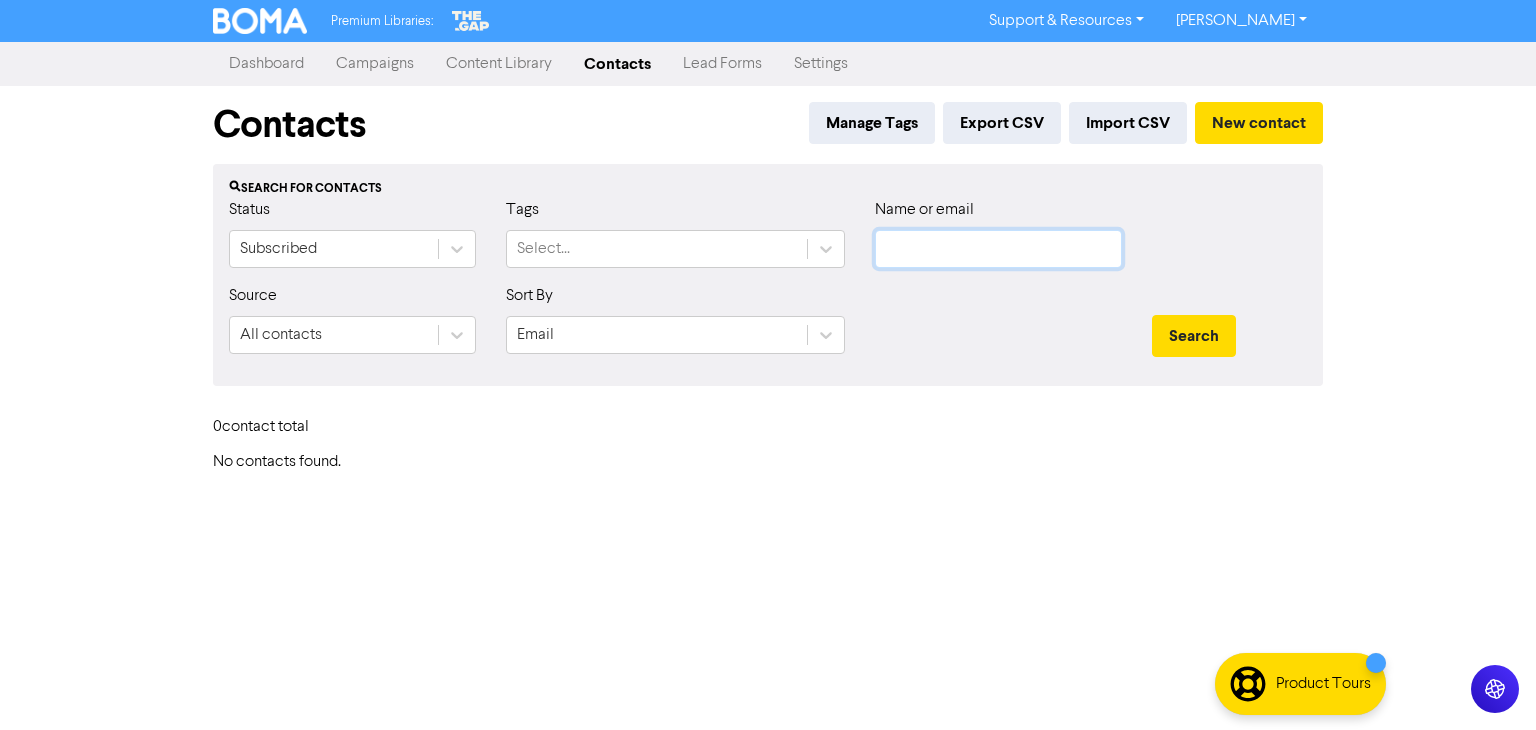 paste on "[PERSON_NAME]" 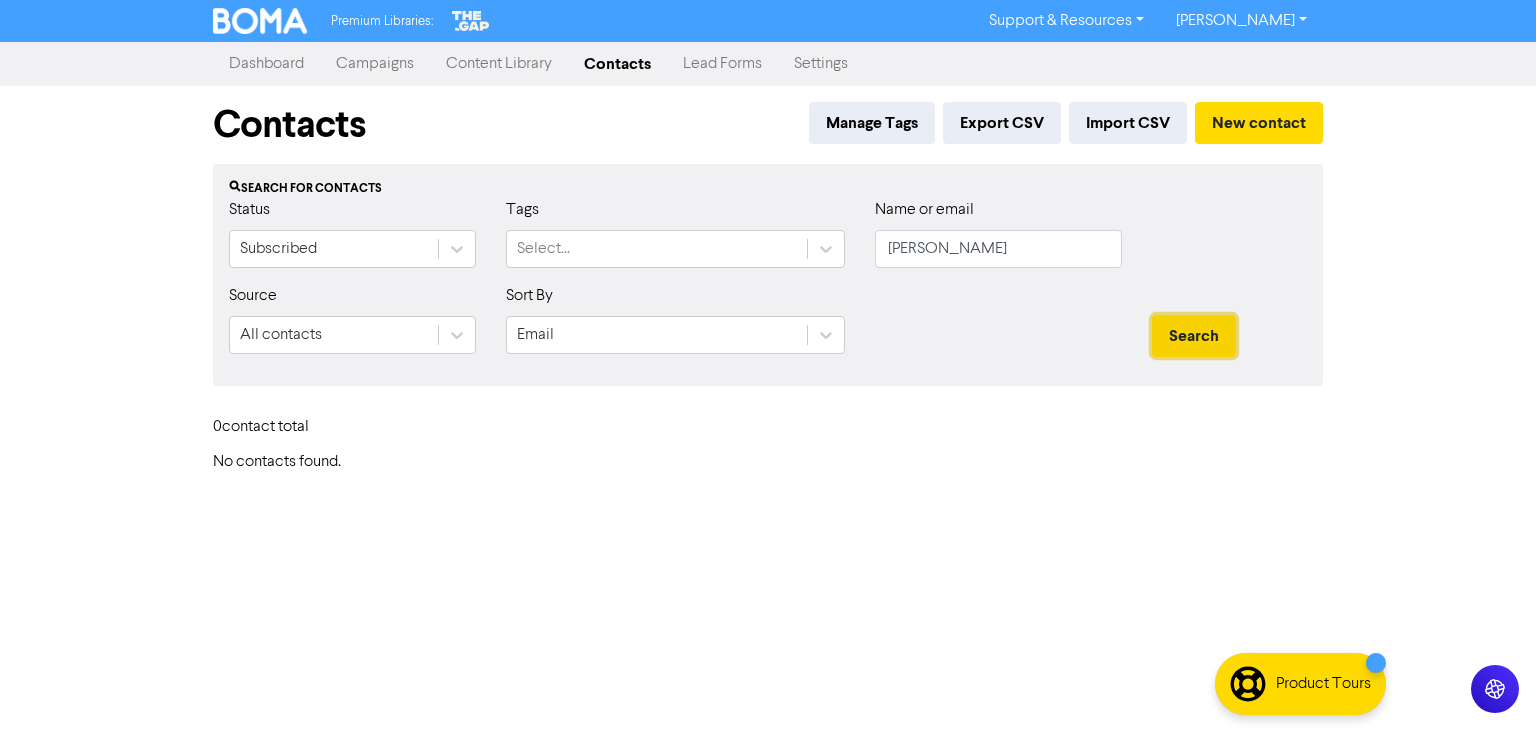 click on "Search" at bounding box center [1194, 336] 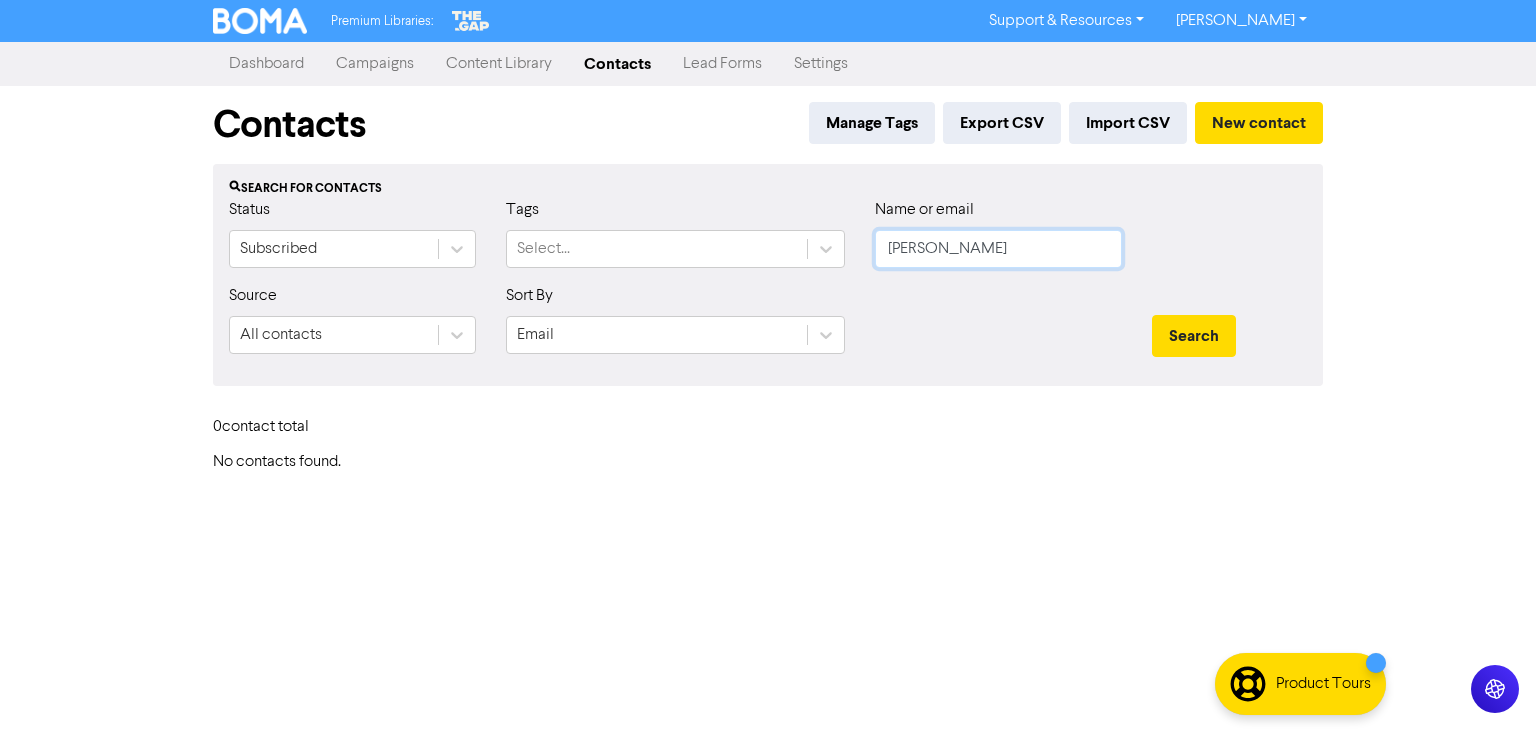 click on "[PERSON_NAME]" 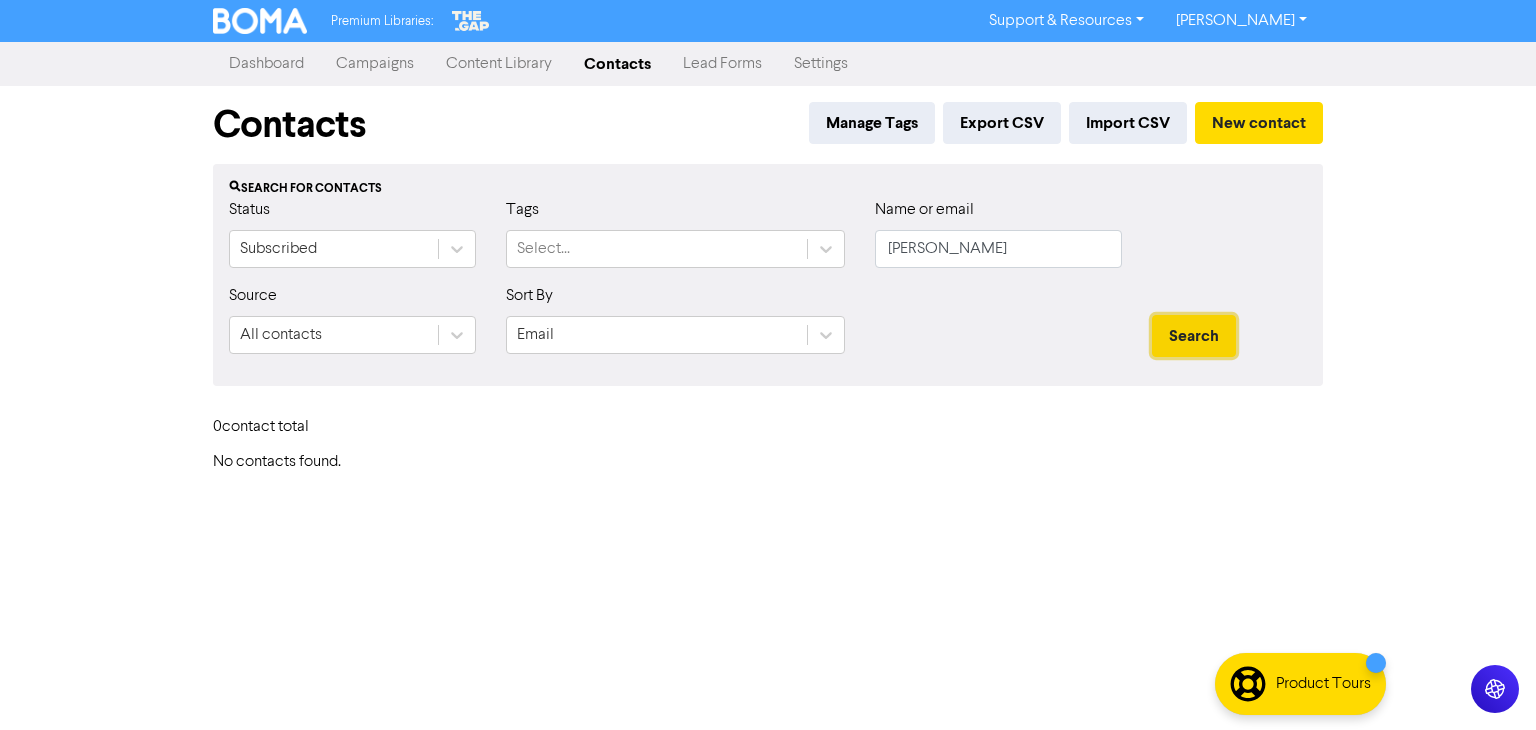 click on "Search" at bounding box center (1194, 336) 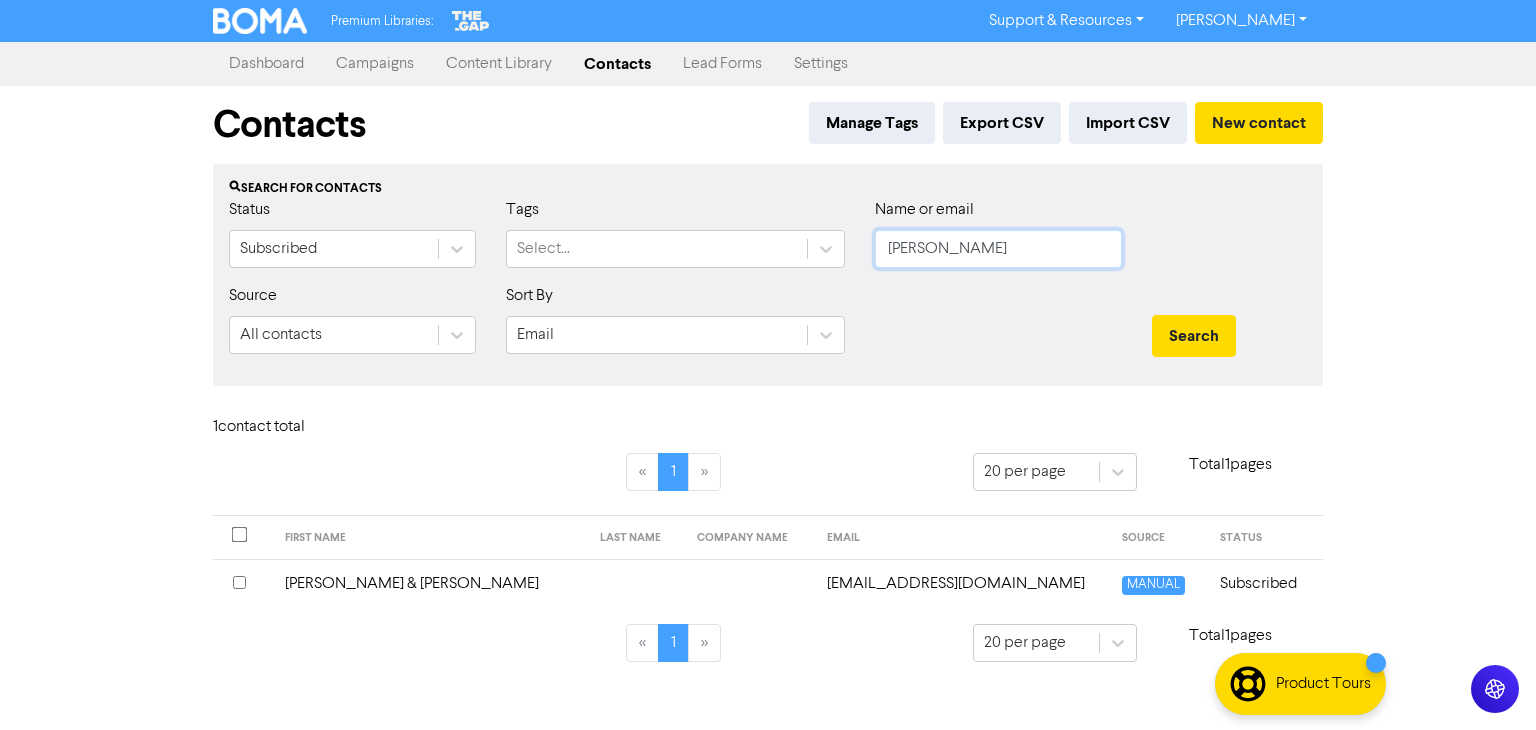click on "[PERSON_NAME]" 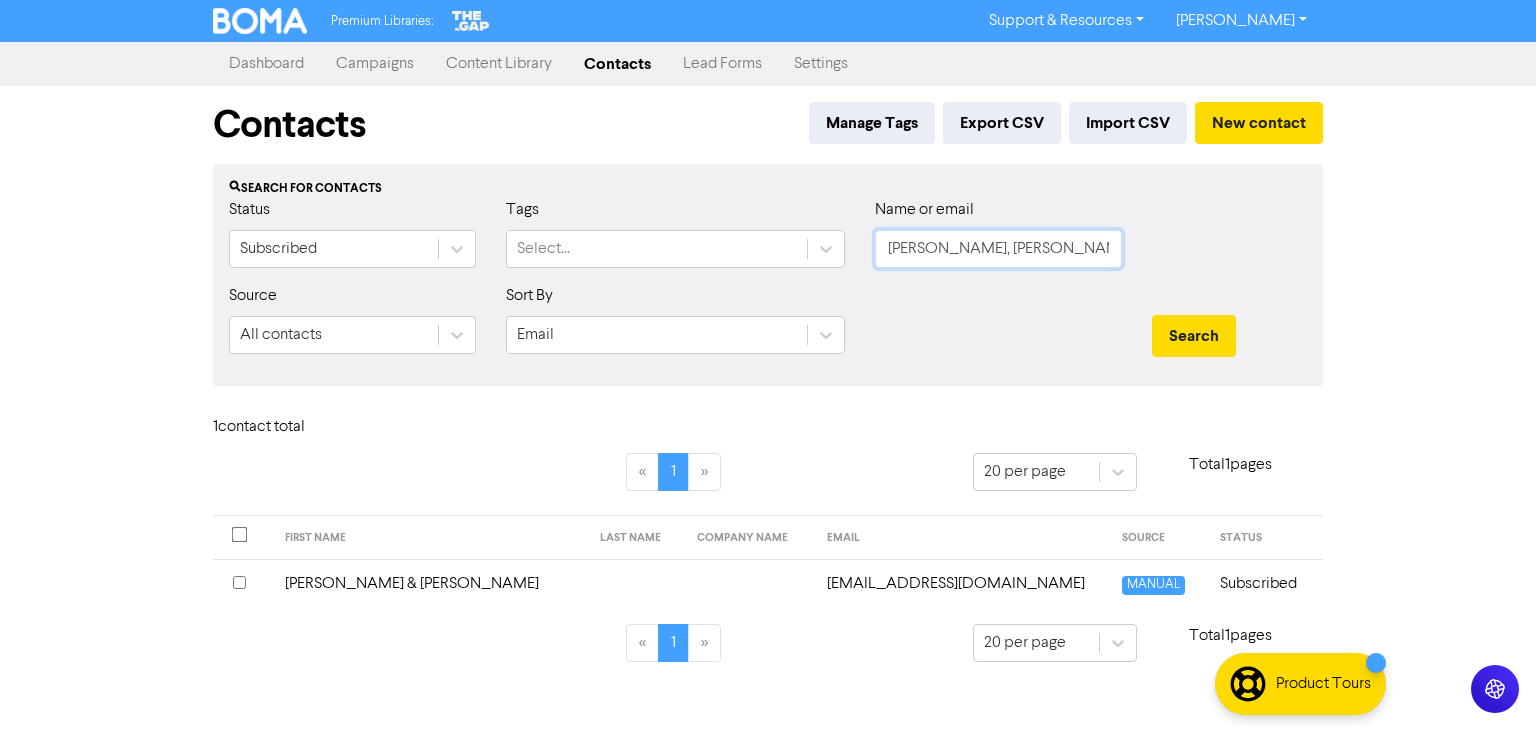 drag, startPoint x: 970, startPoint y: 254, endPoint x: 1050, endPoint y: 256, distance: 80.024994 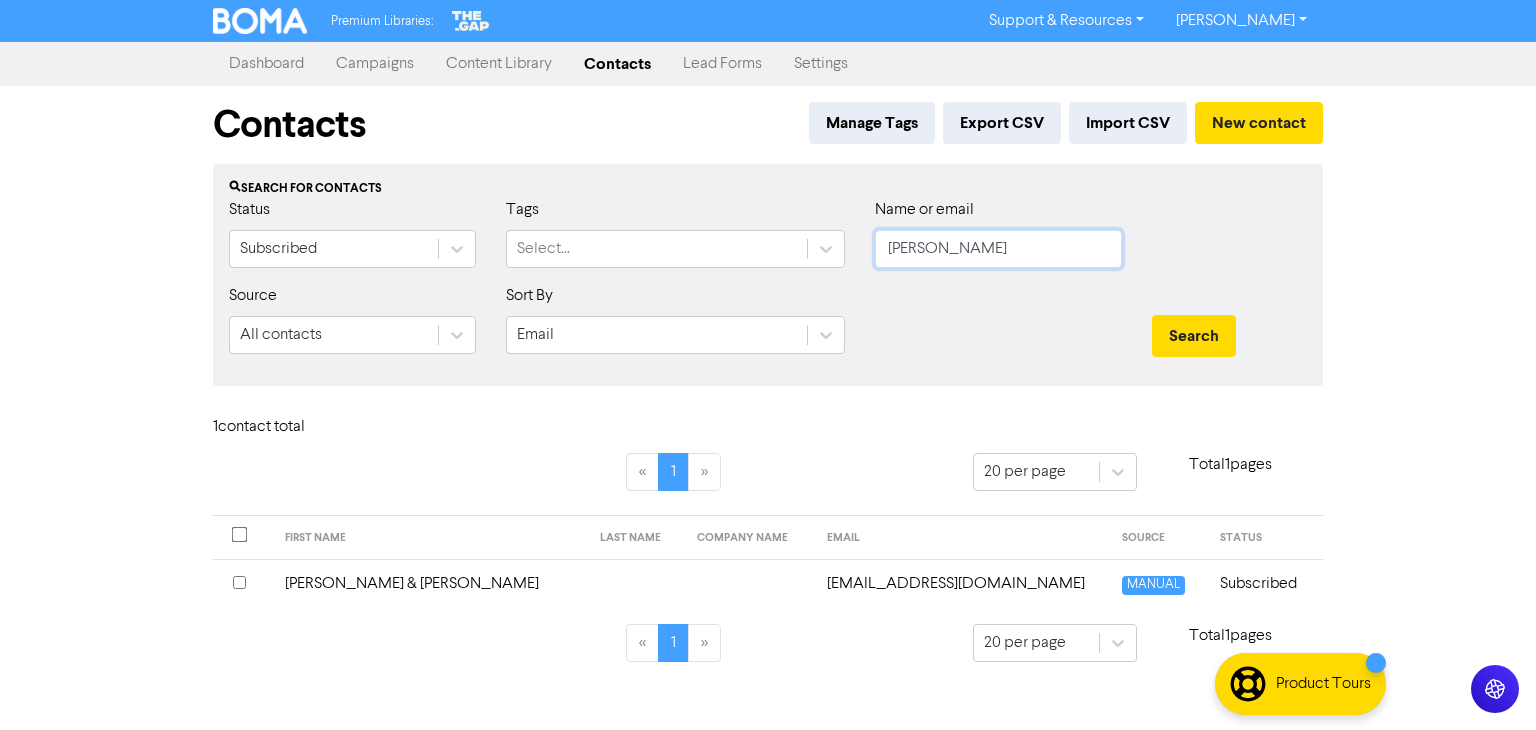 drag, startPoint x: 923, startPoint y: 250, endPoint x: 870, endPoint y: 262, distance: 54.34151 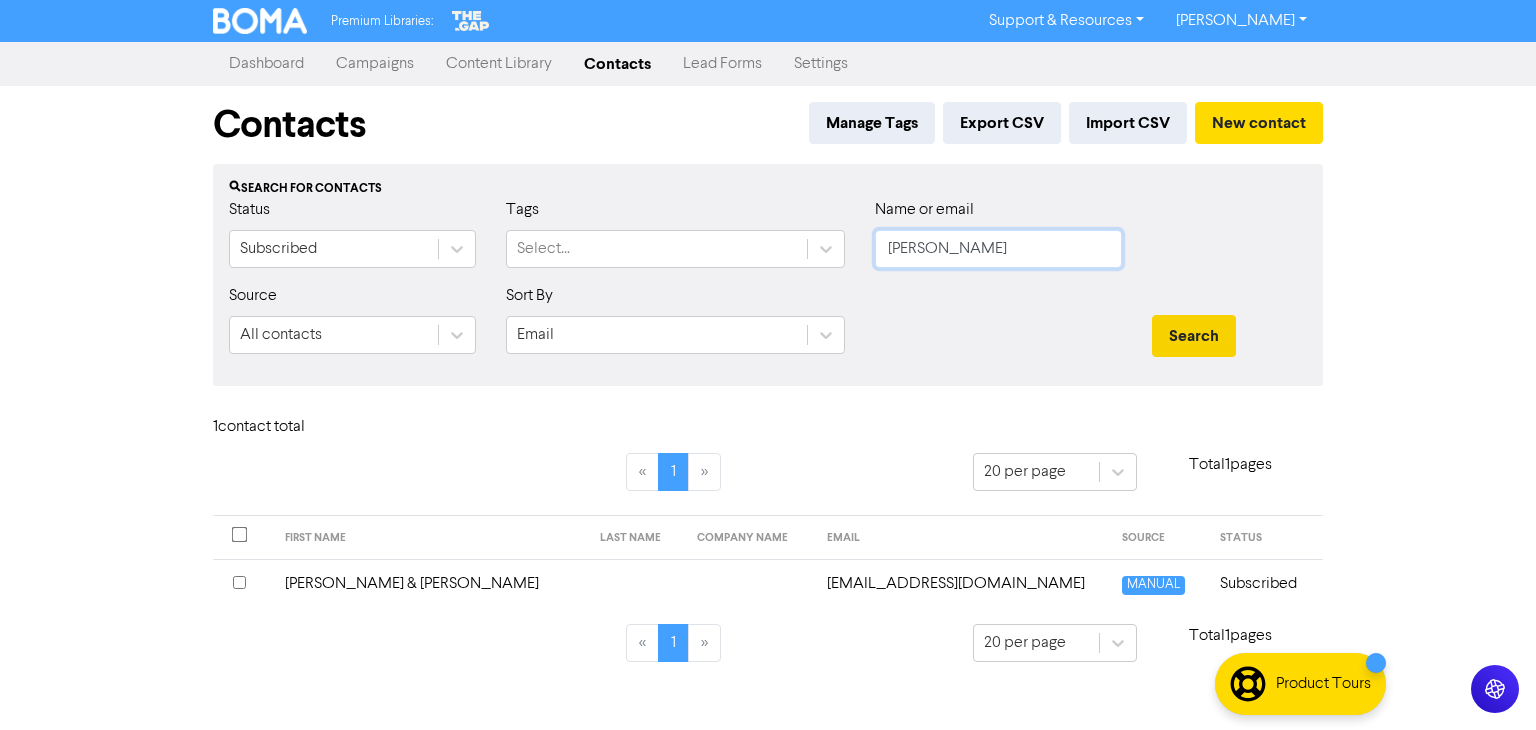 type on "[PERSON_NAME]" 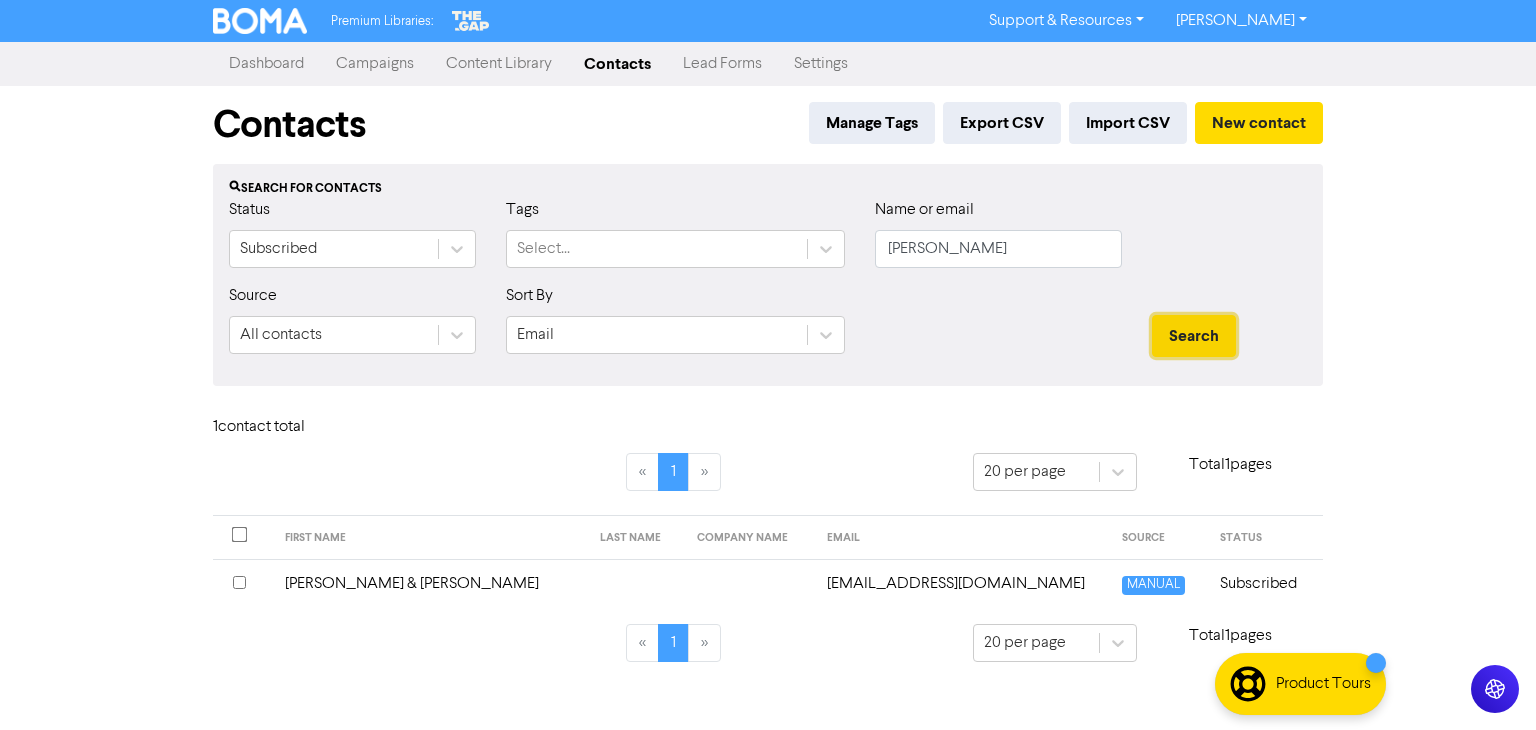 click on "Search" at bounding box center (1194, 336) 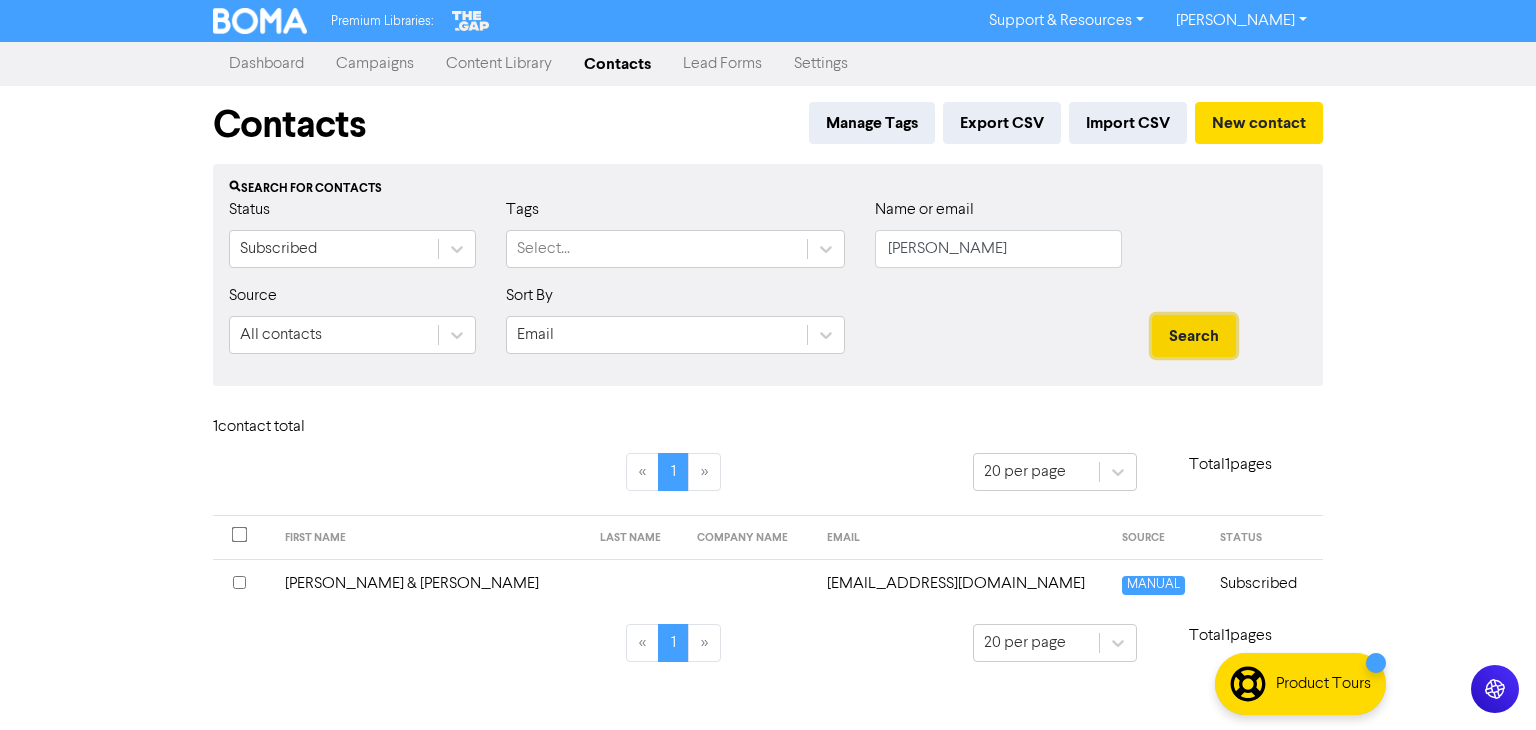 click on "Search" at bounding box center [1194, 336] 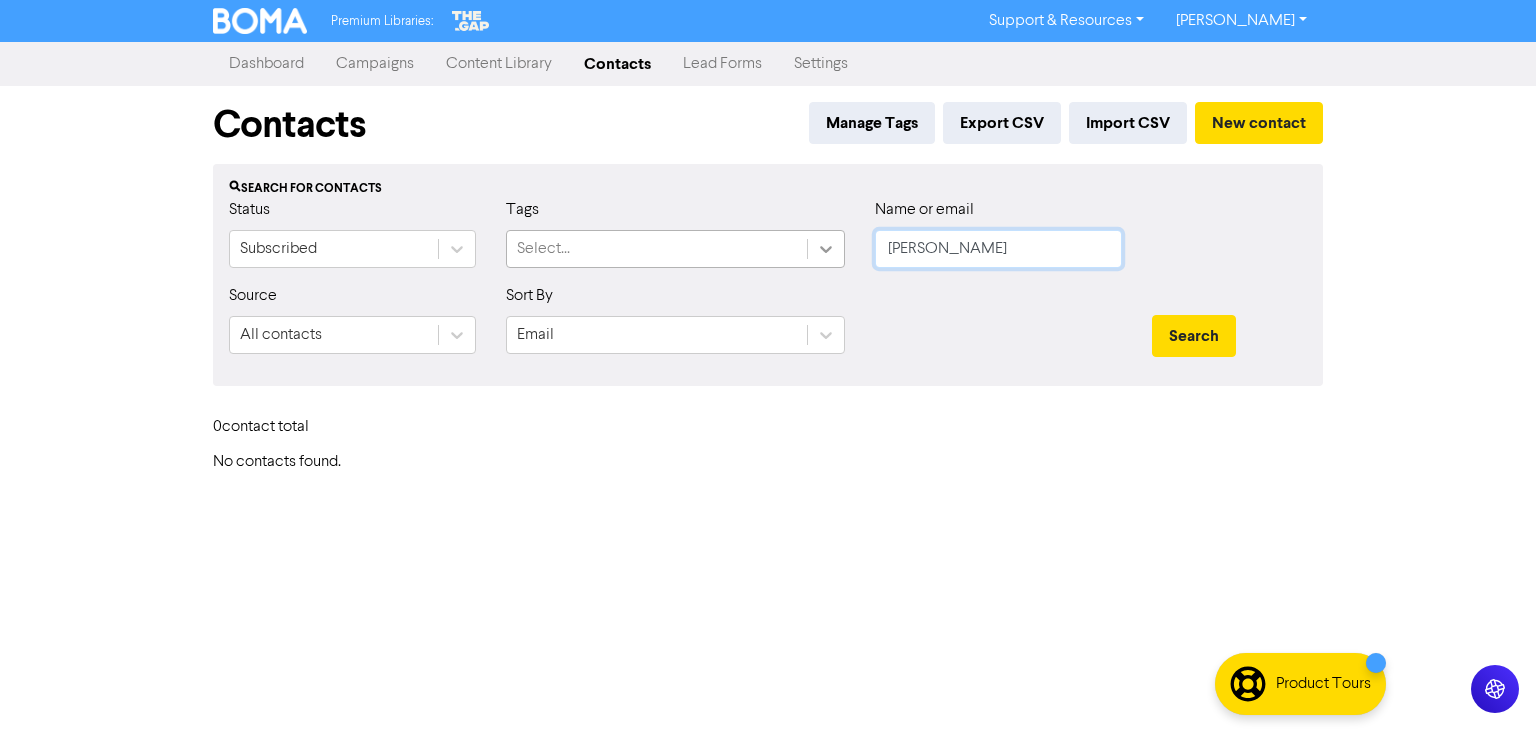 drag, startPoint x: 981, startPoint y: 258, endPoint x: 819, endPoint y: 262, distance: 162.04938 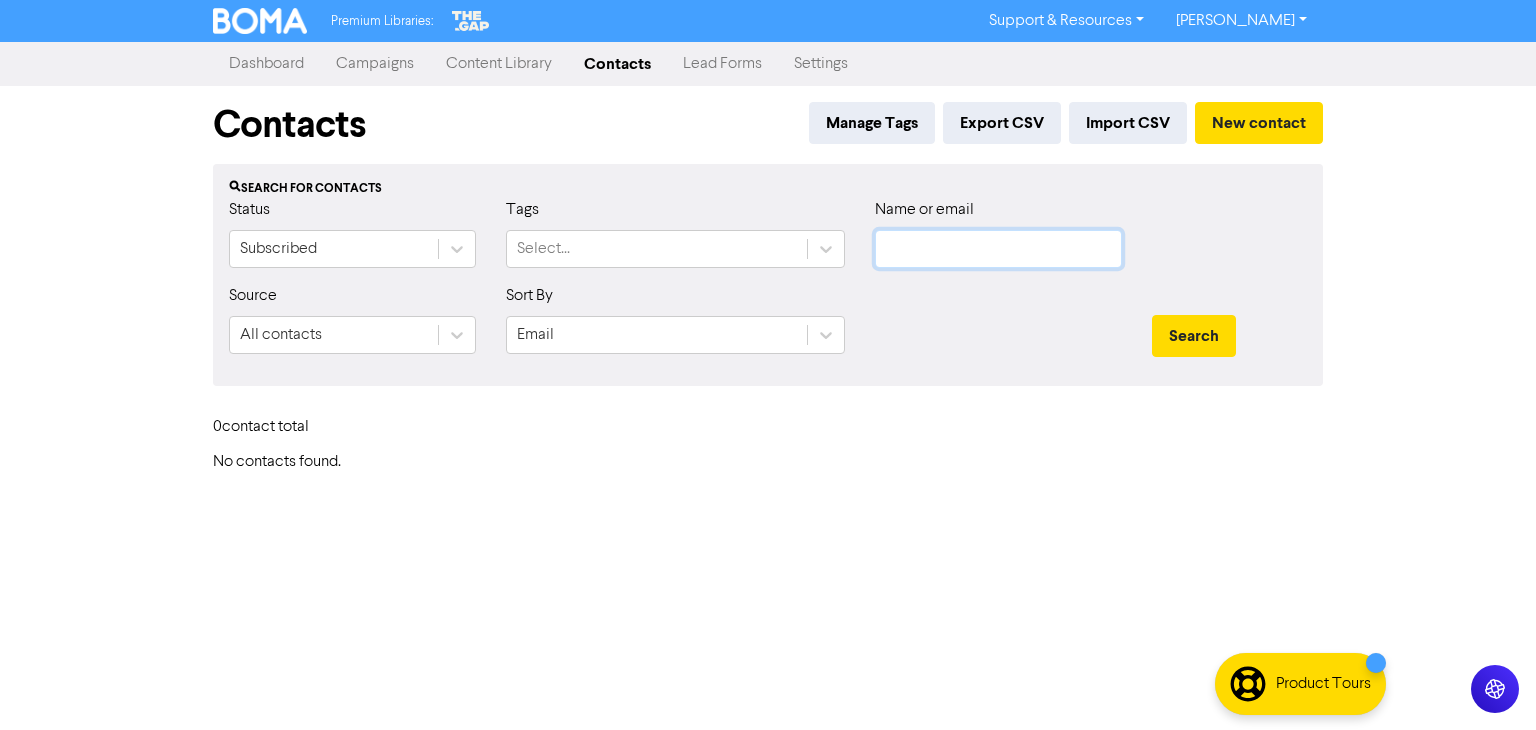 paste on "[PERSON_NAME][EMAIL_ADDRESS][DOMAIN_NAME]" 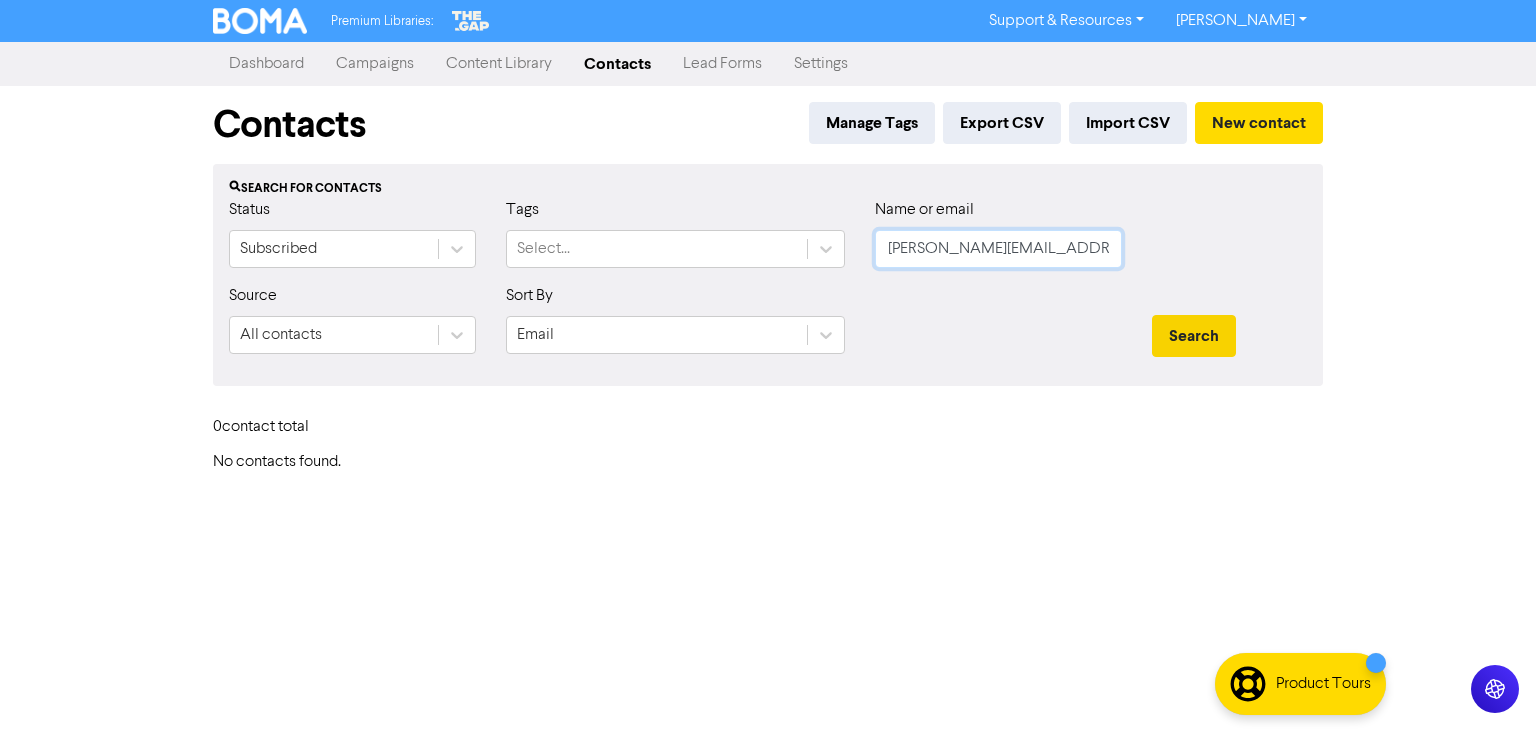 type on "[PERSON_NAME][EMAIL_ADDRESS][DOMAIN_NAME]" 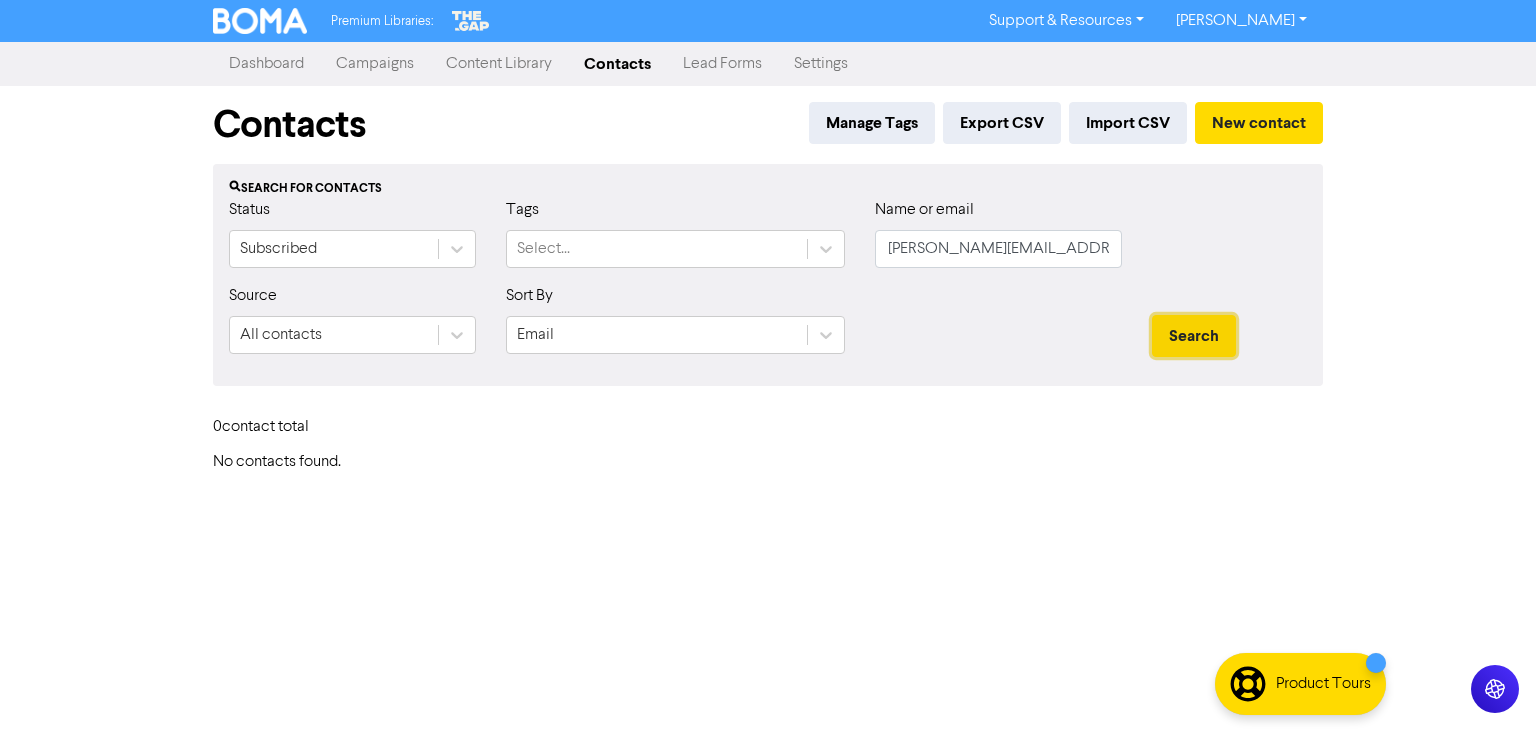 click on "Search" at bounding box center (1194, 336) 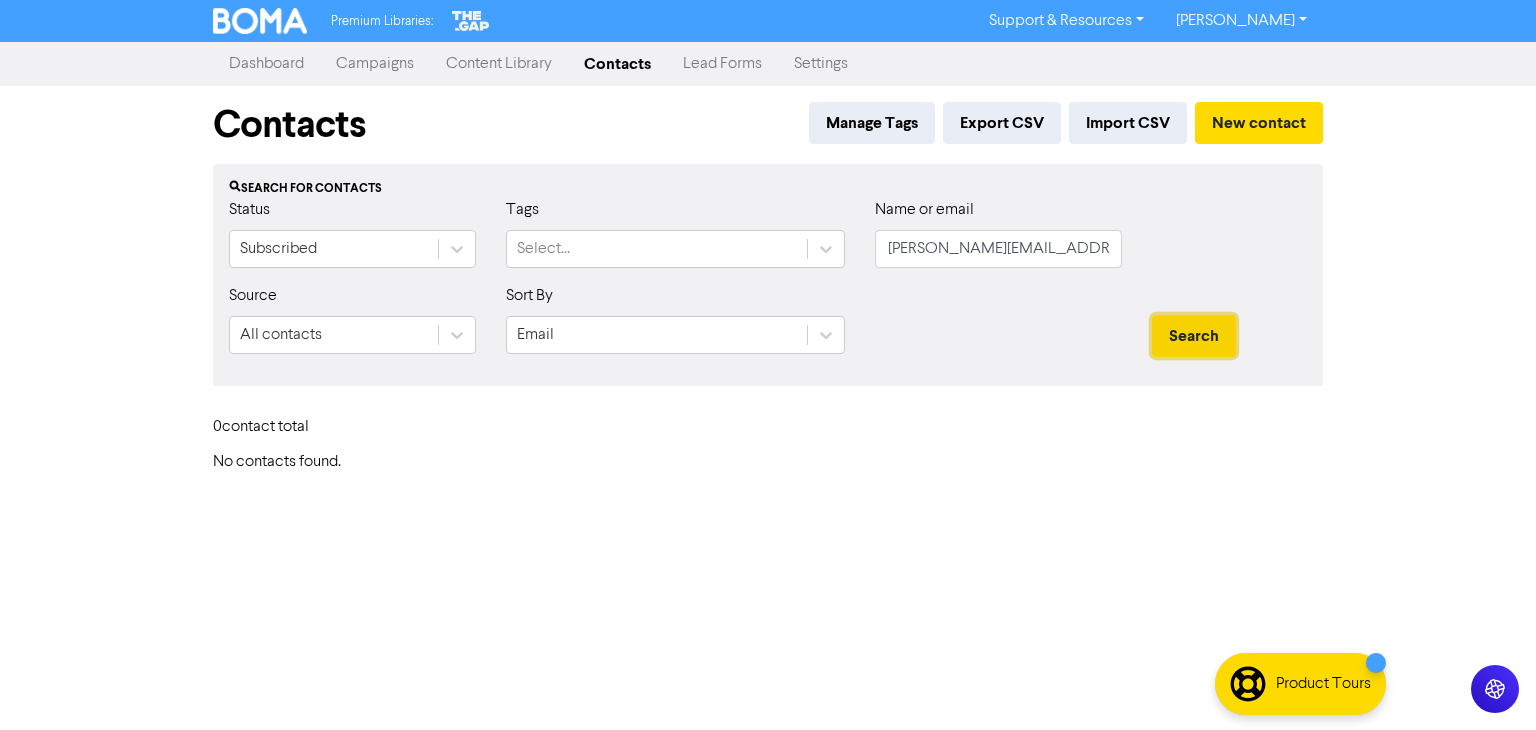 click on "Search" at bounding box center (1194, 336) 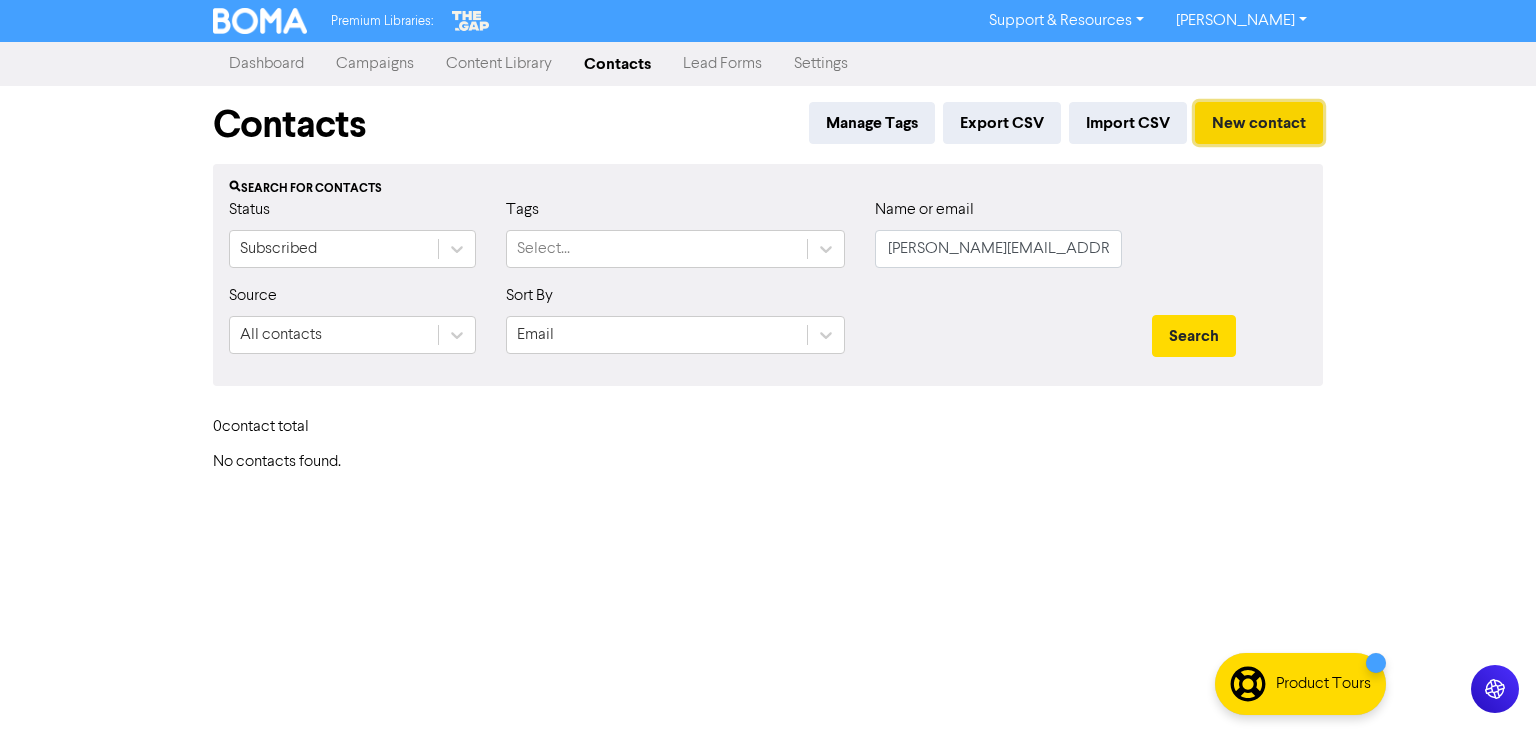 click on "New contact" at bounding box center [1259, 123] 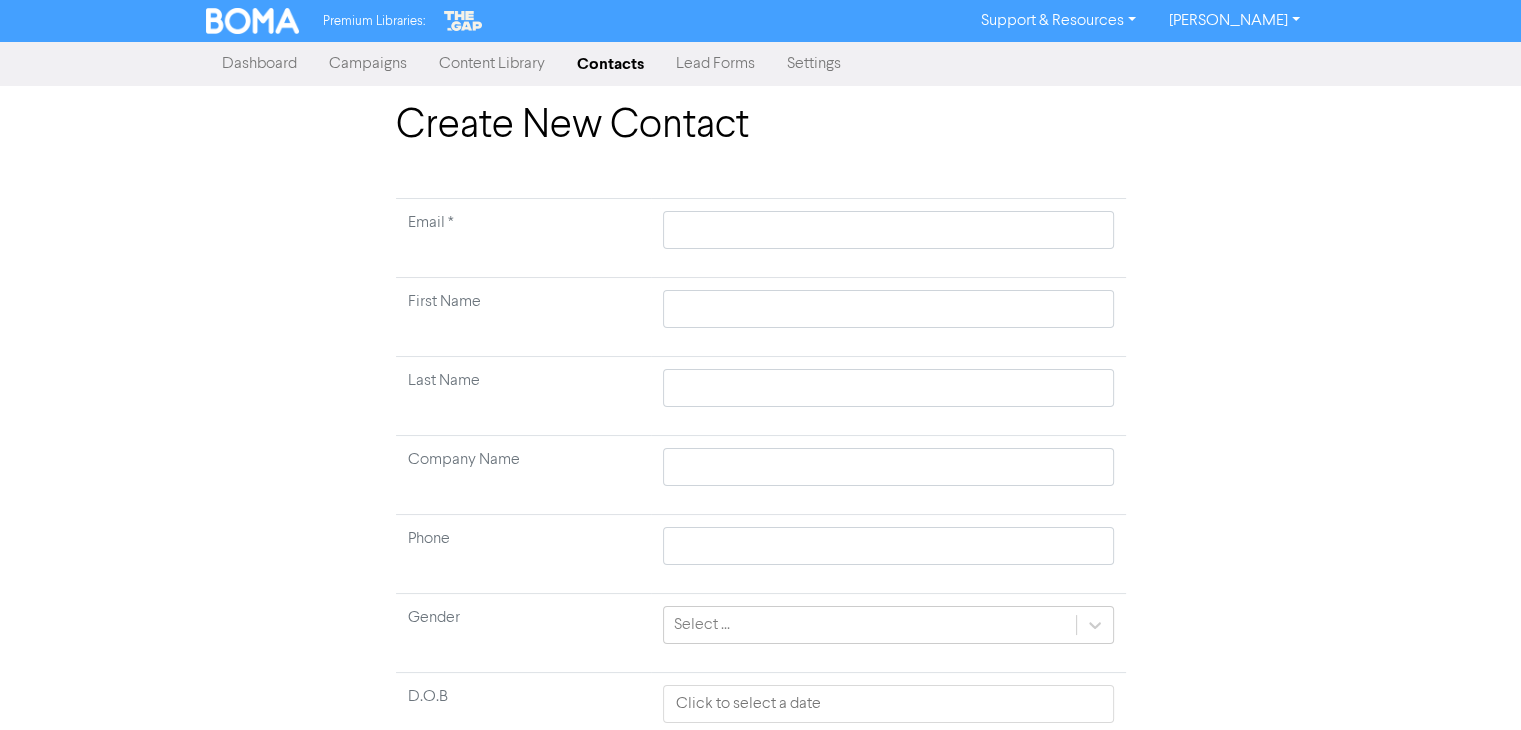 type 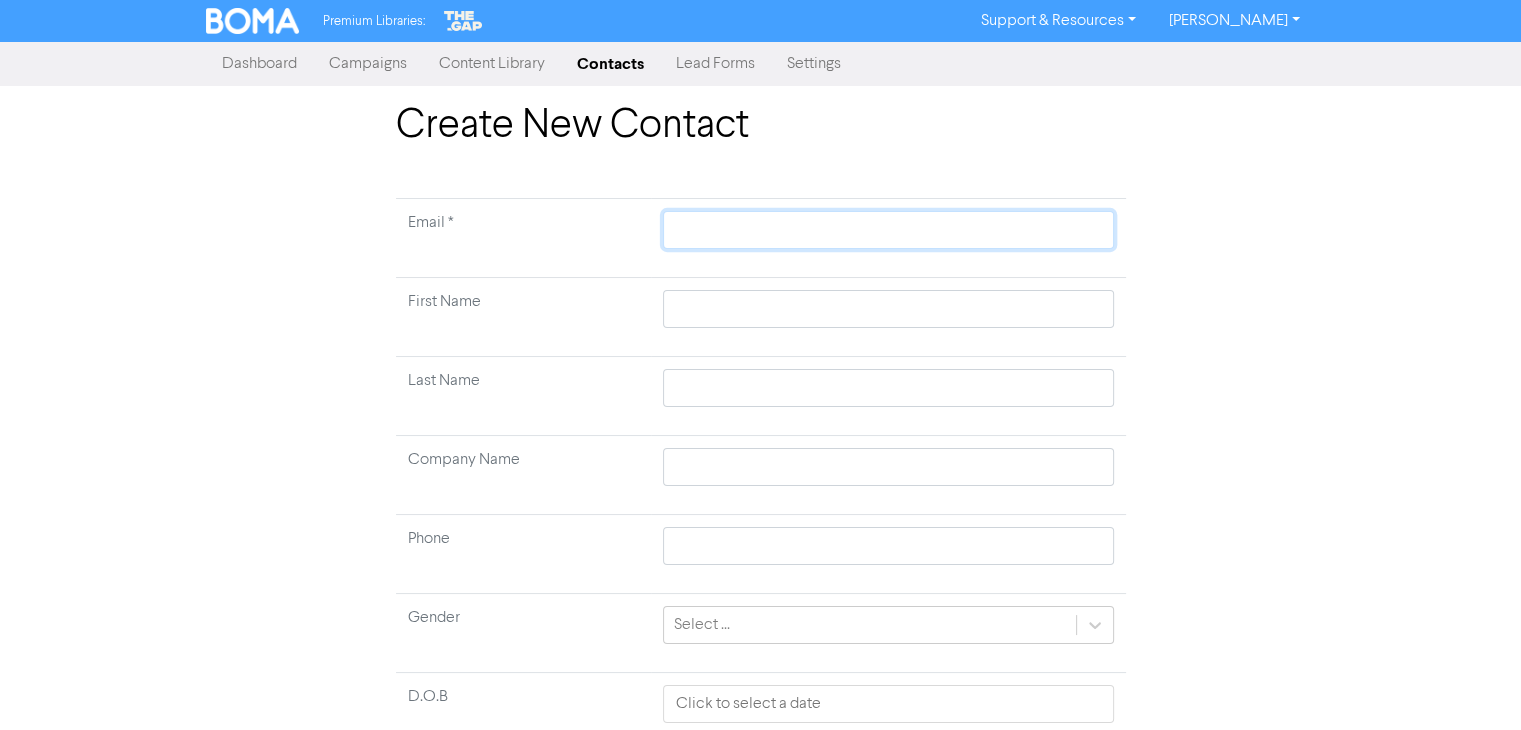 click 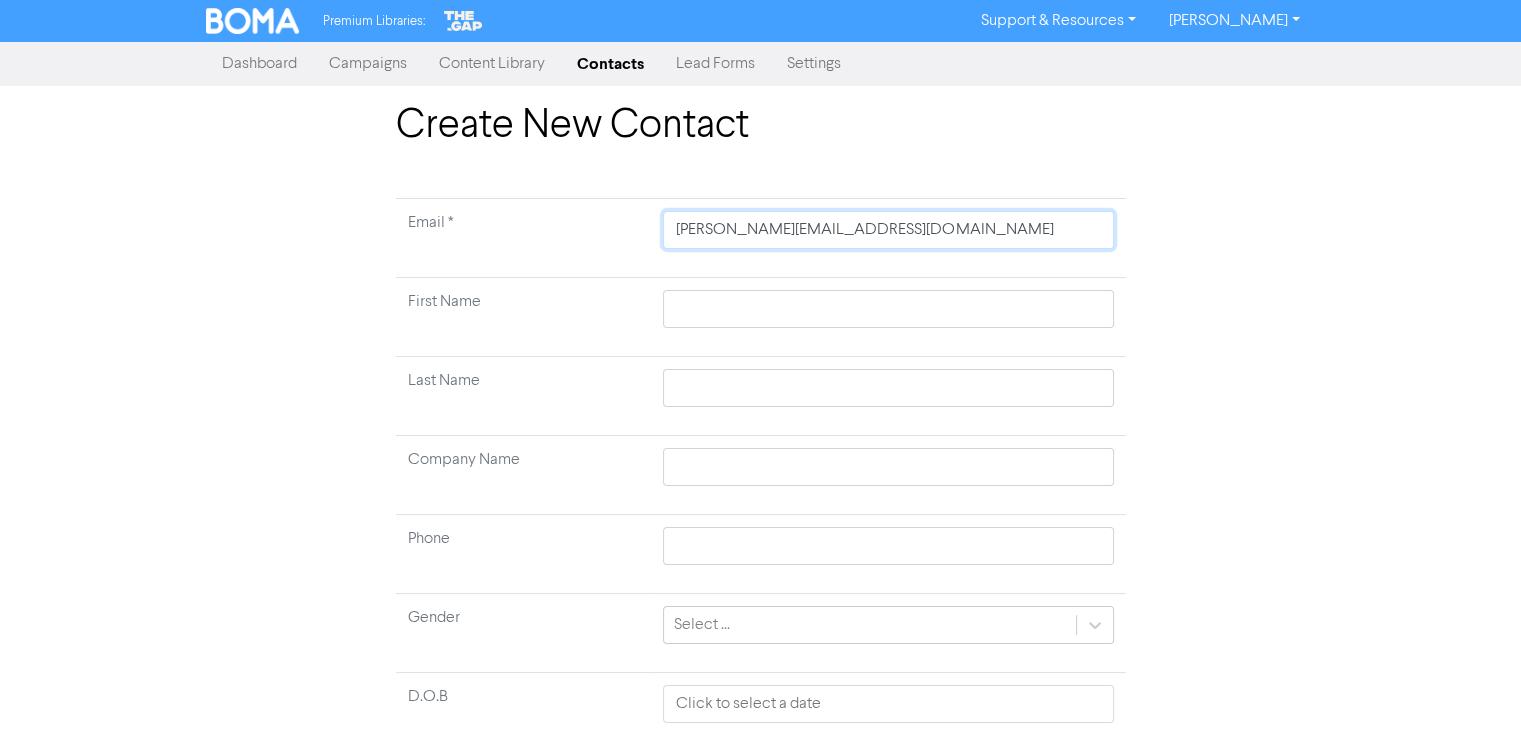 type on "[PERSON_NAME][EMAIL_ADDRESS][DOMAIN_NAME]" 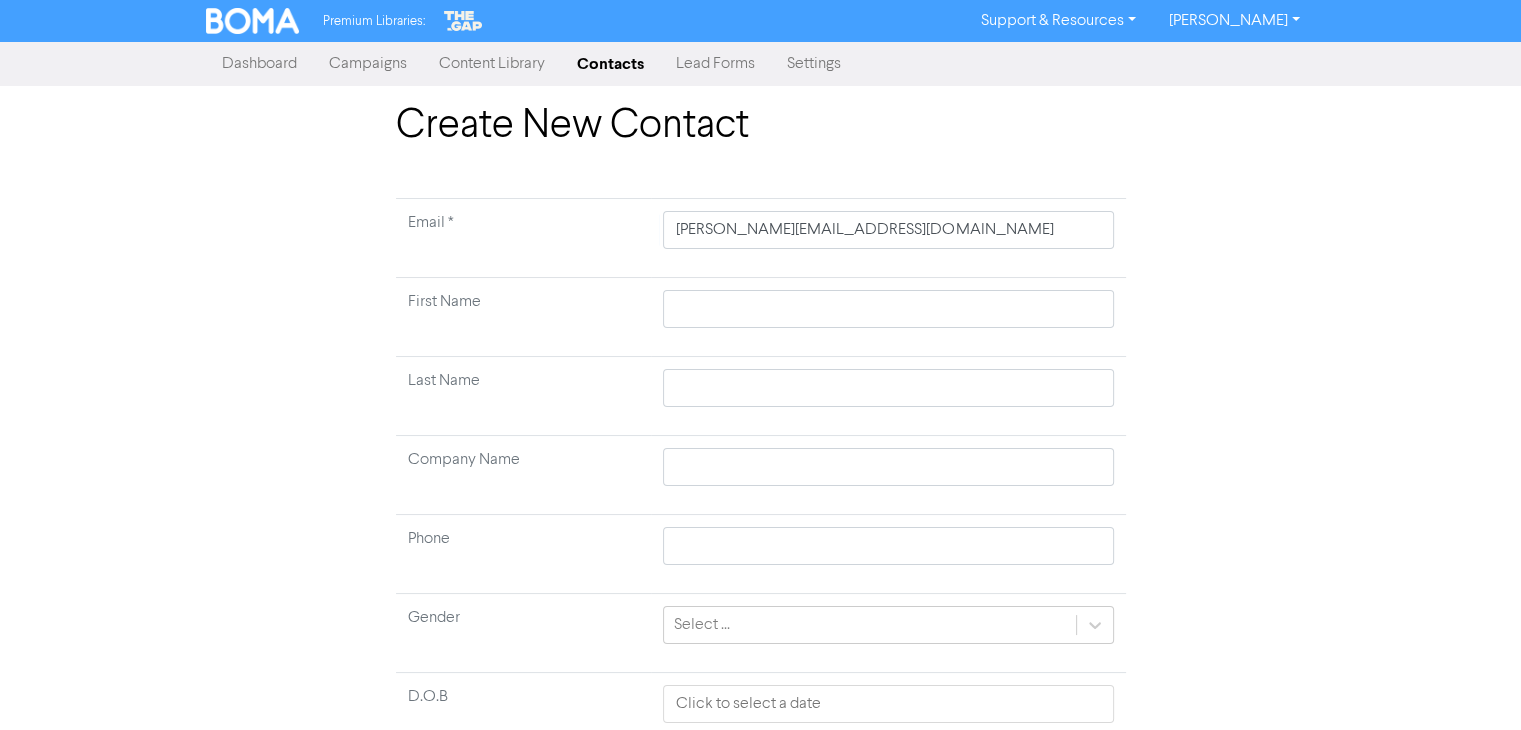 type 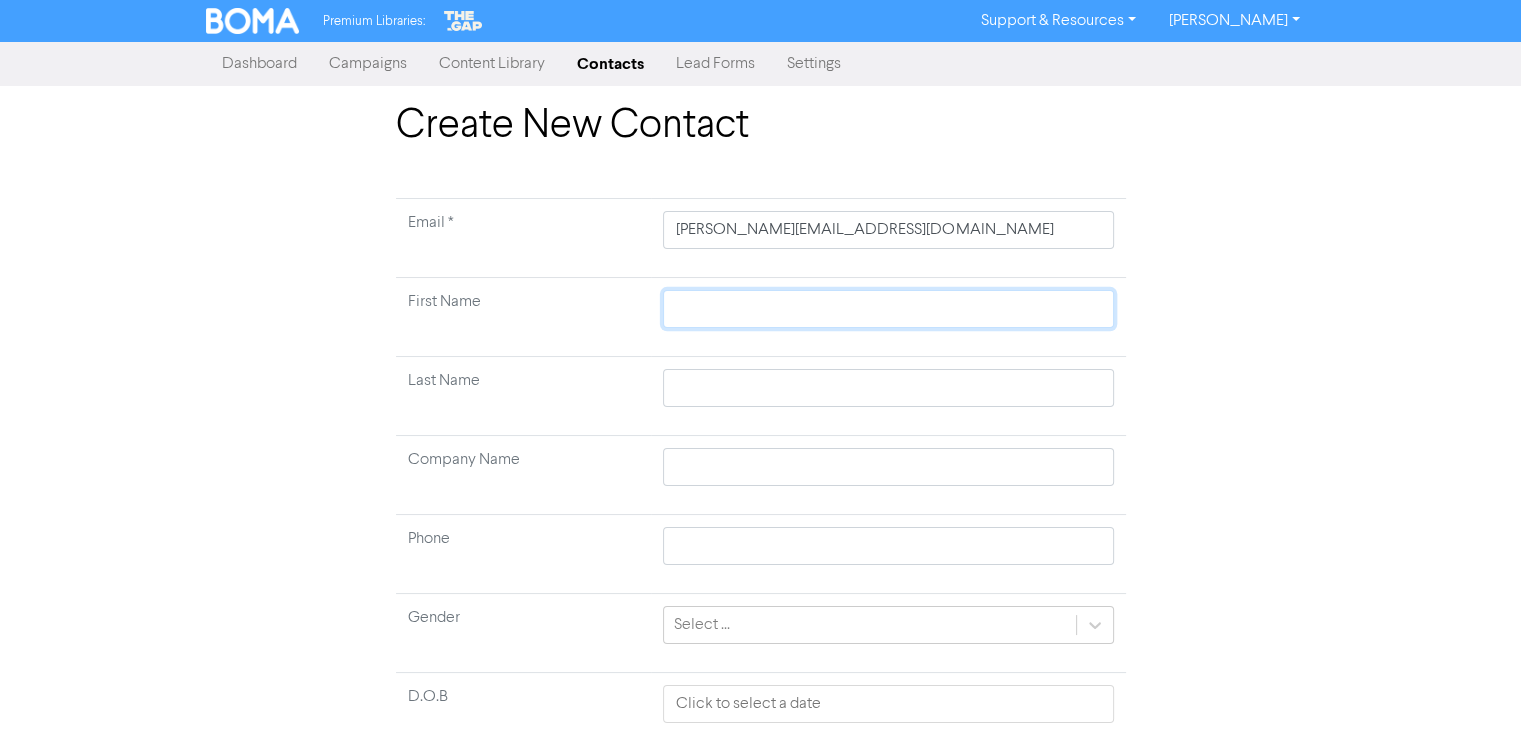 click 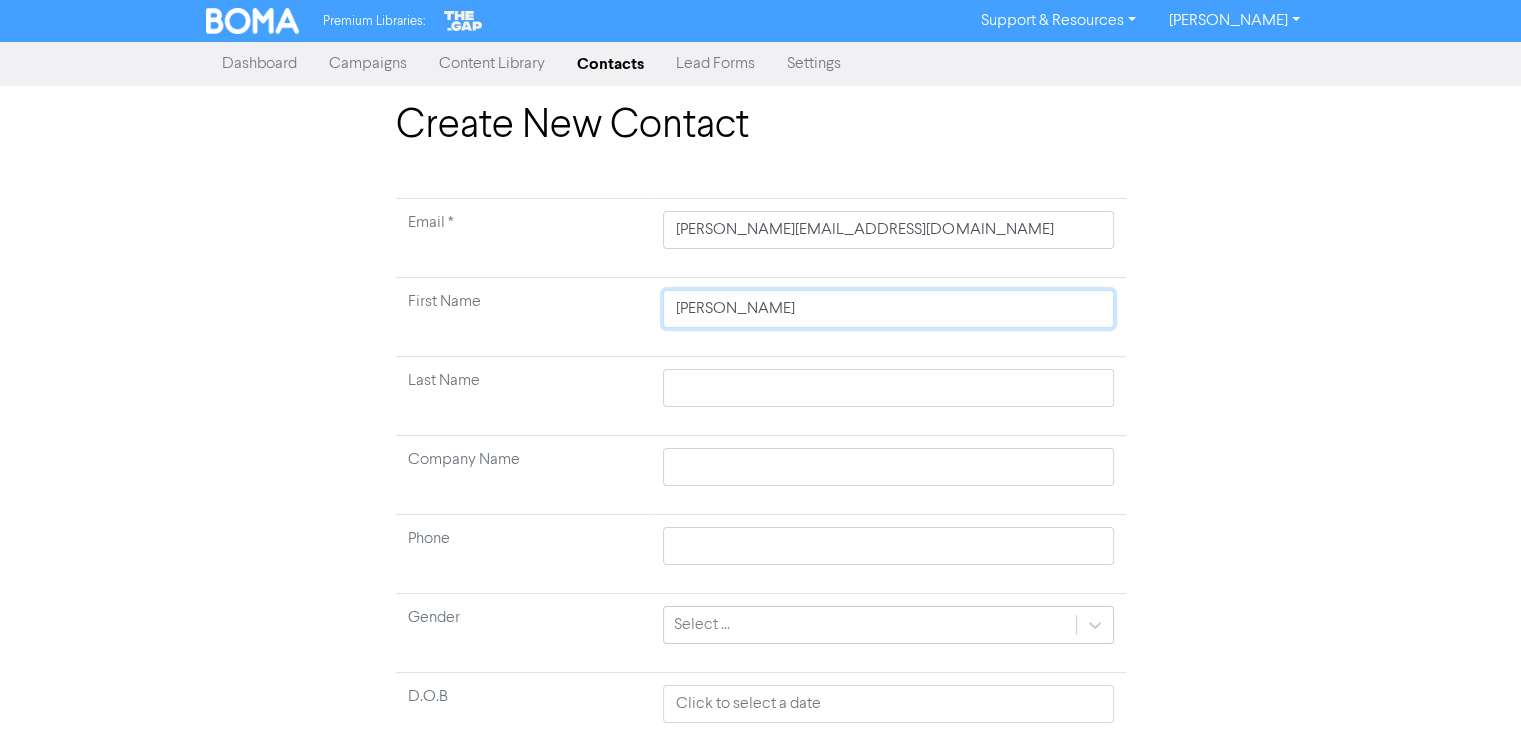 type on "[PERSON_NAME]" 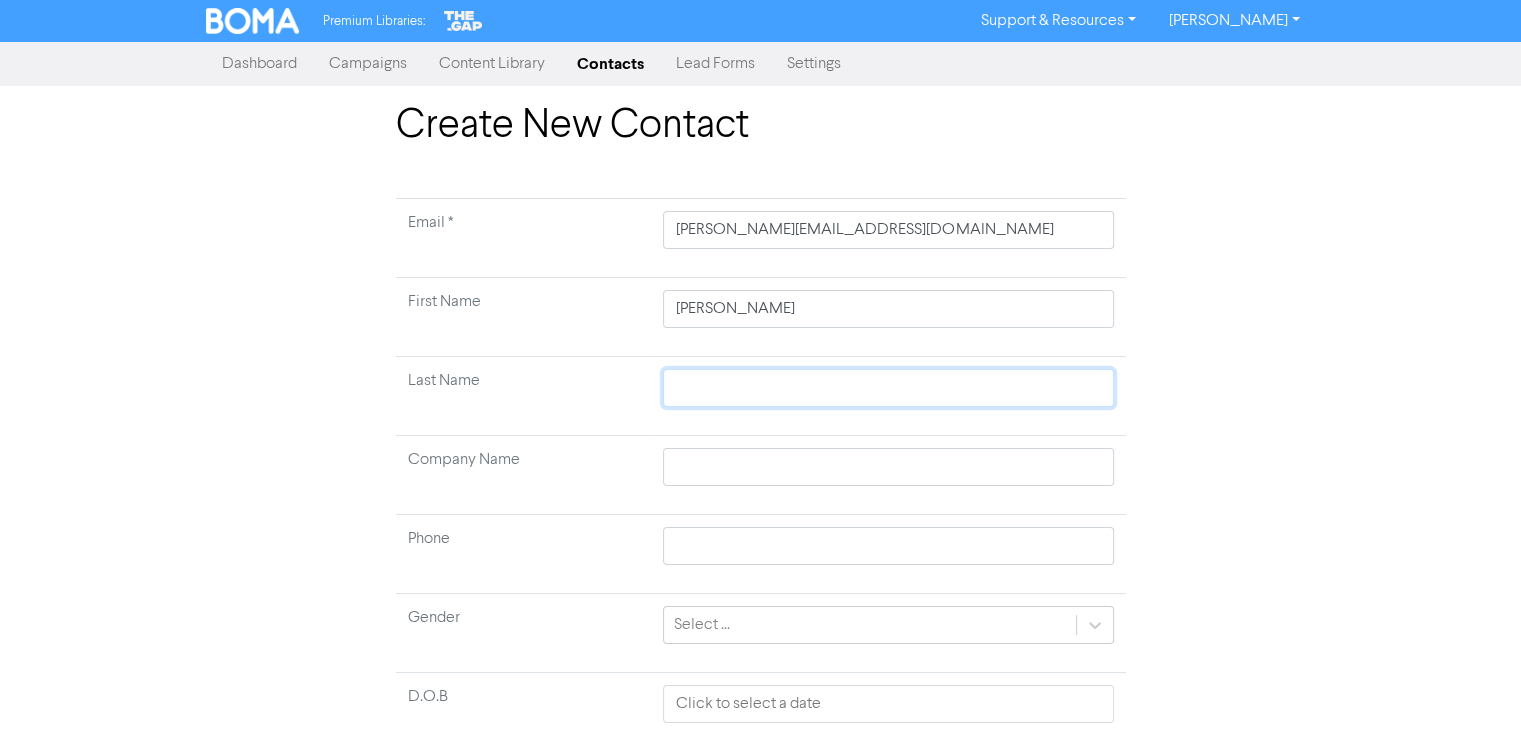 type 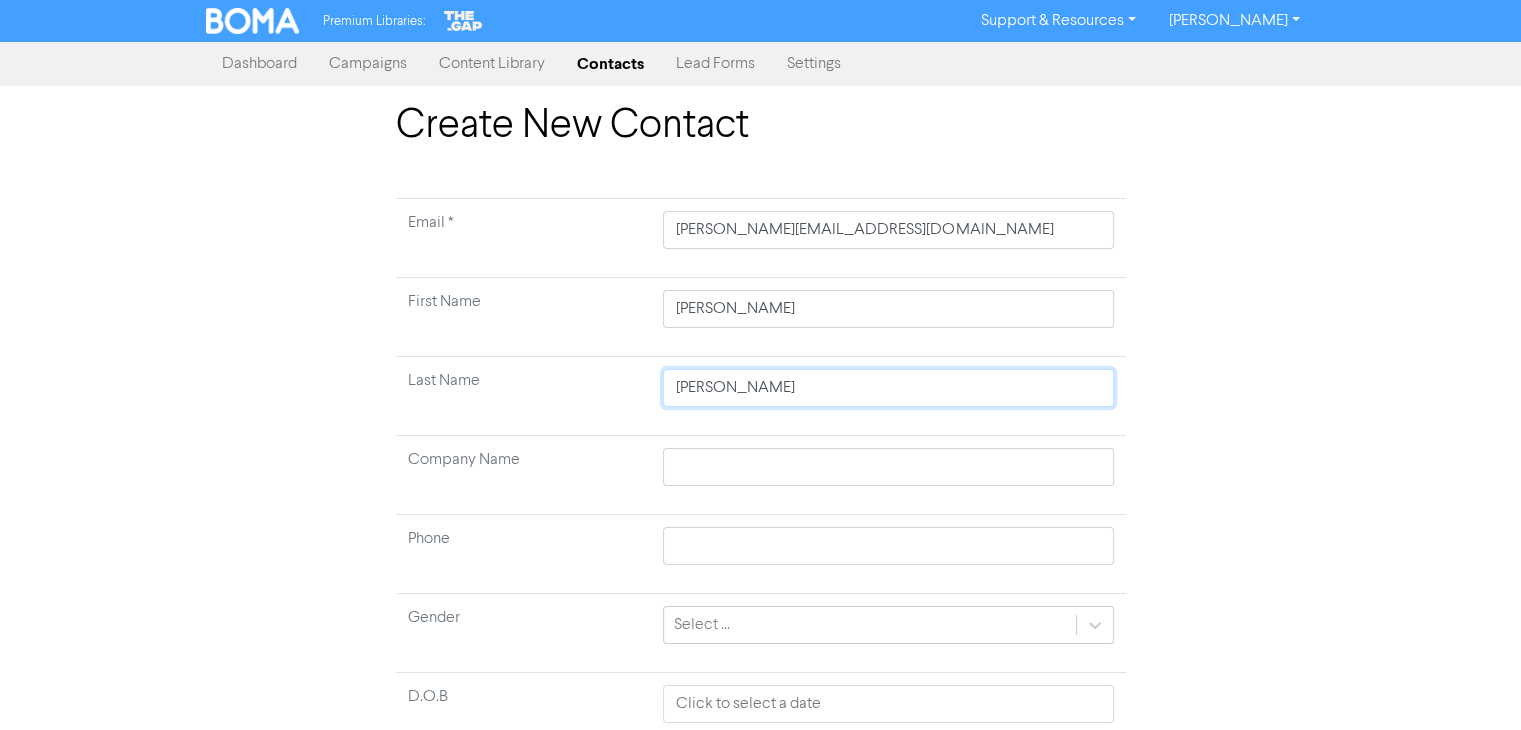 click on "[PERSON_NAME]" 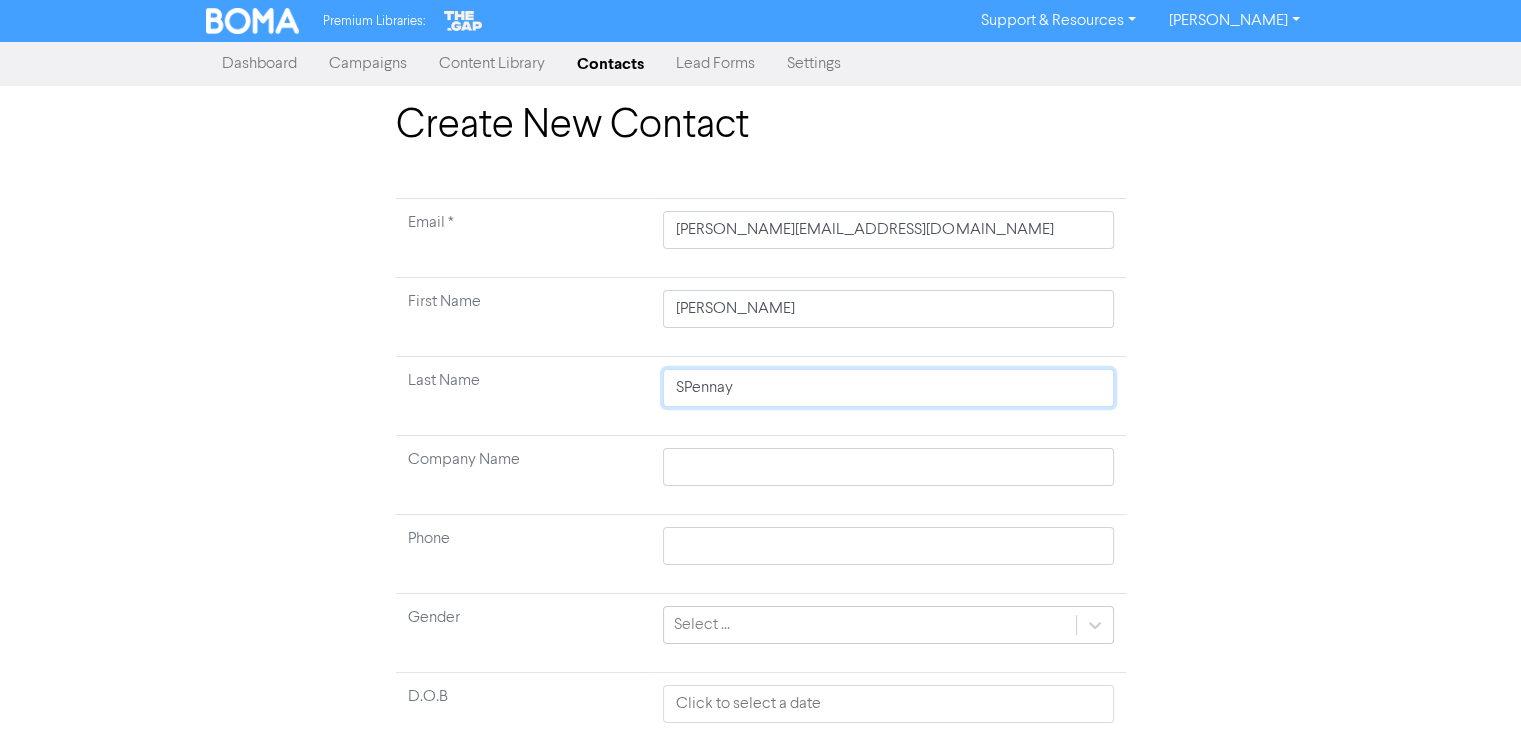type on "[PERSON_NAME]" 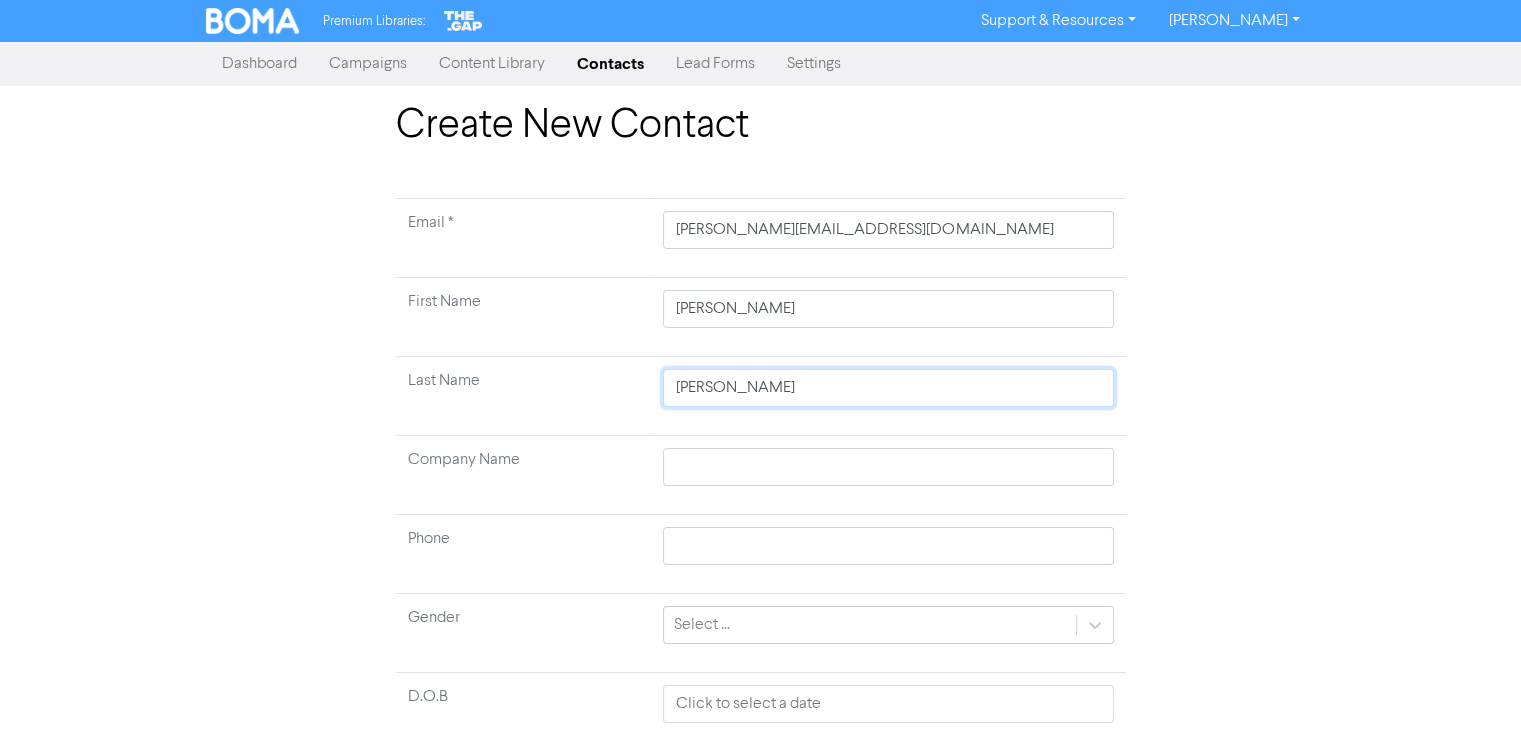 type 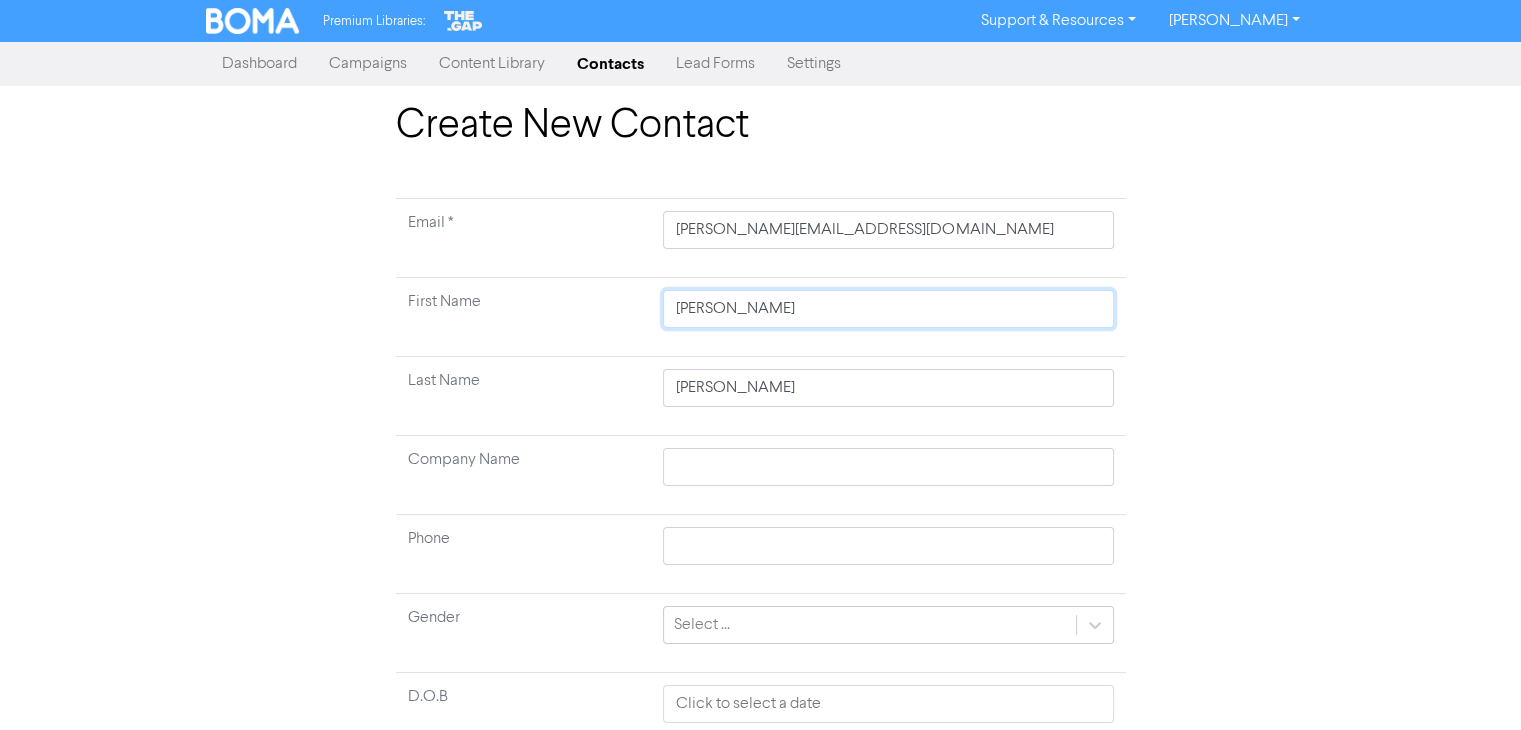 type 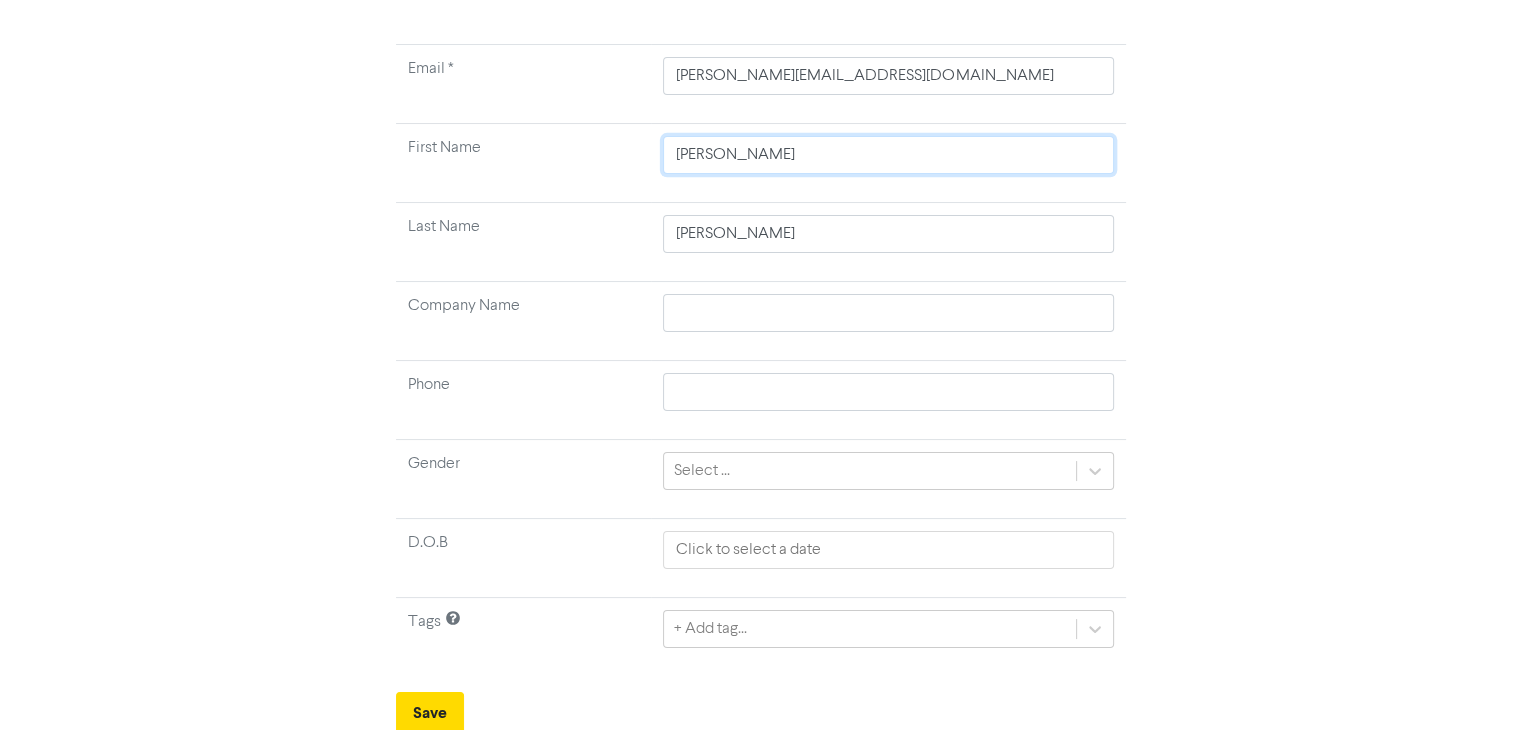 scroll, scrollTop: 156, scrollLeft: 0, axis: vertical 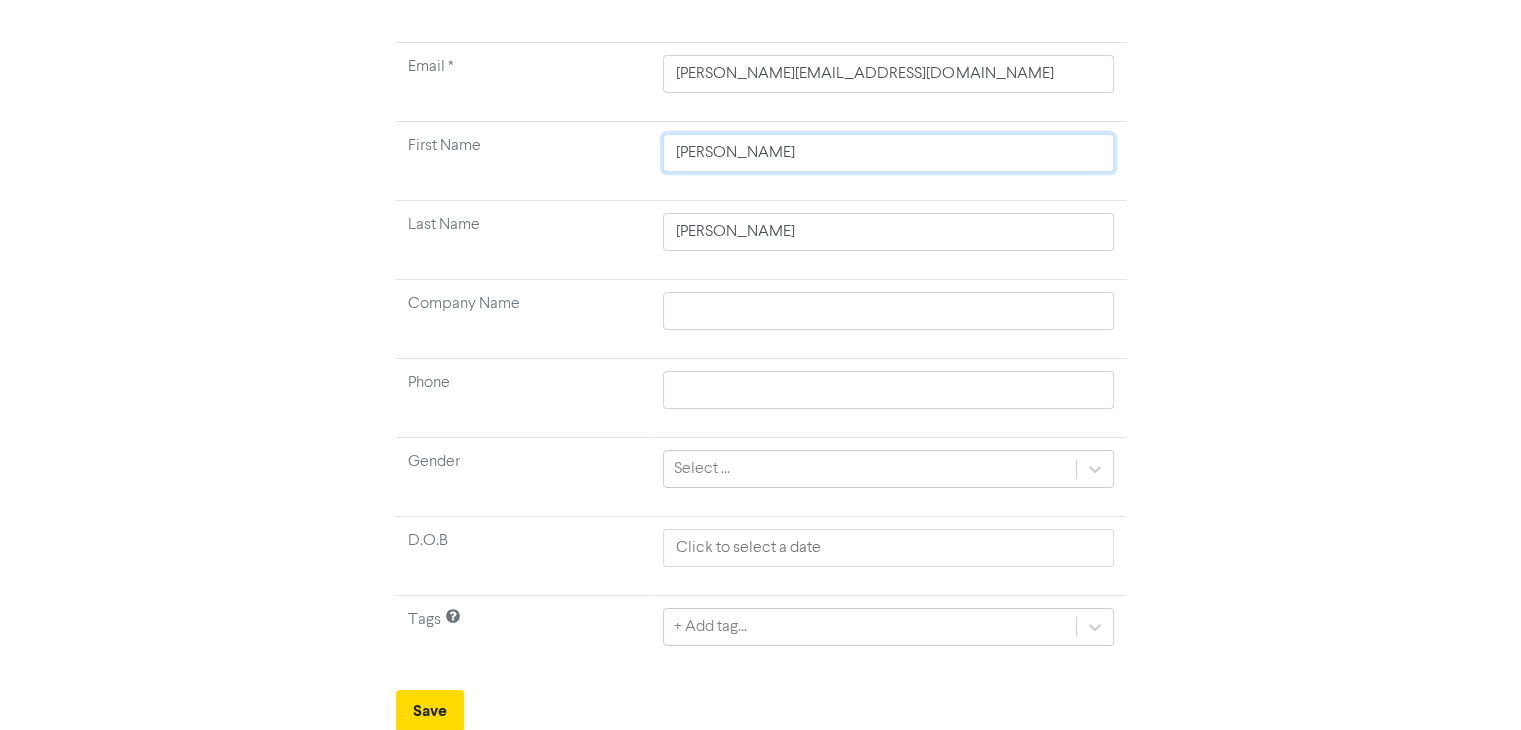 type on "[PERSON_NAME]" 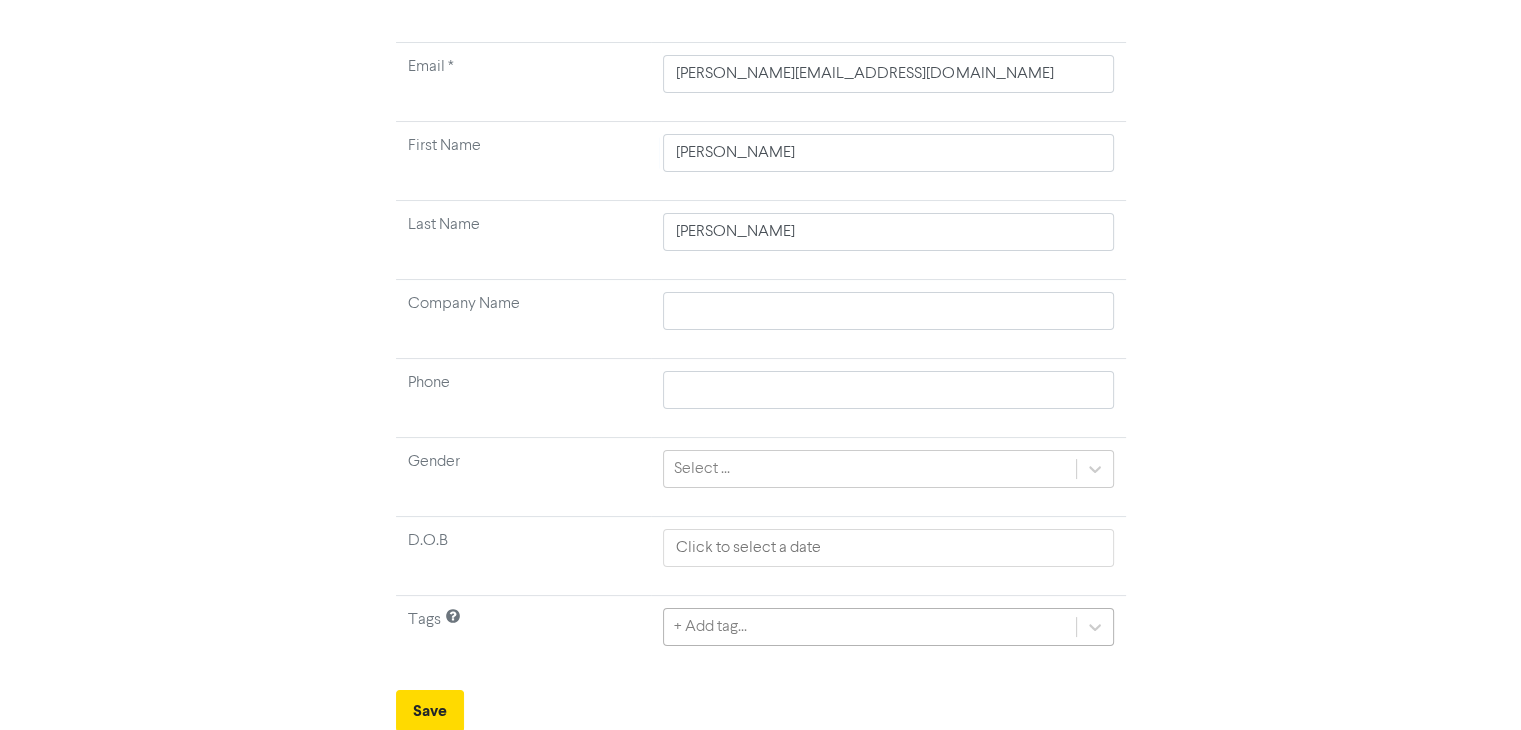 type 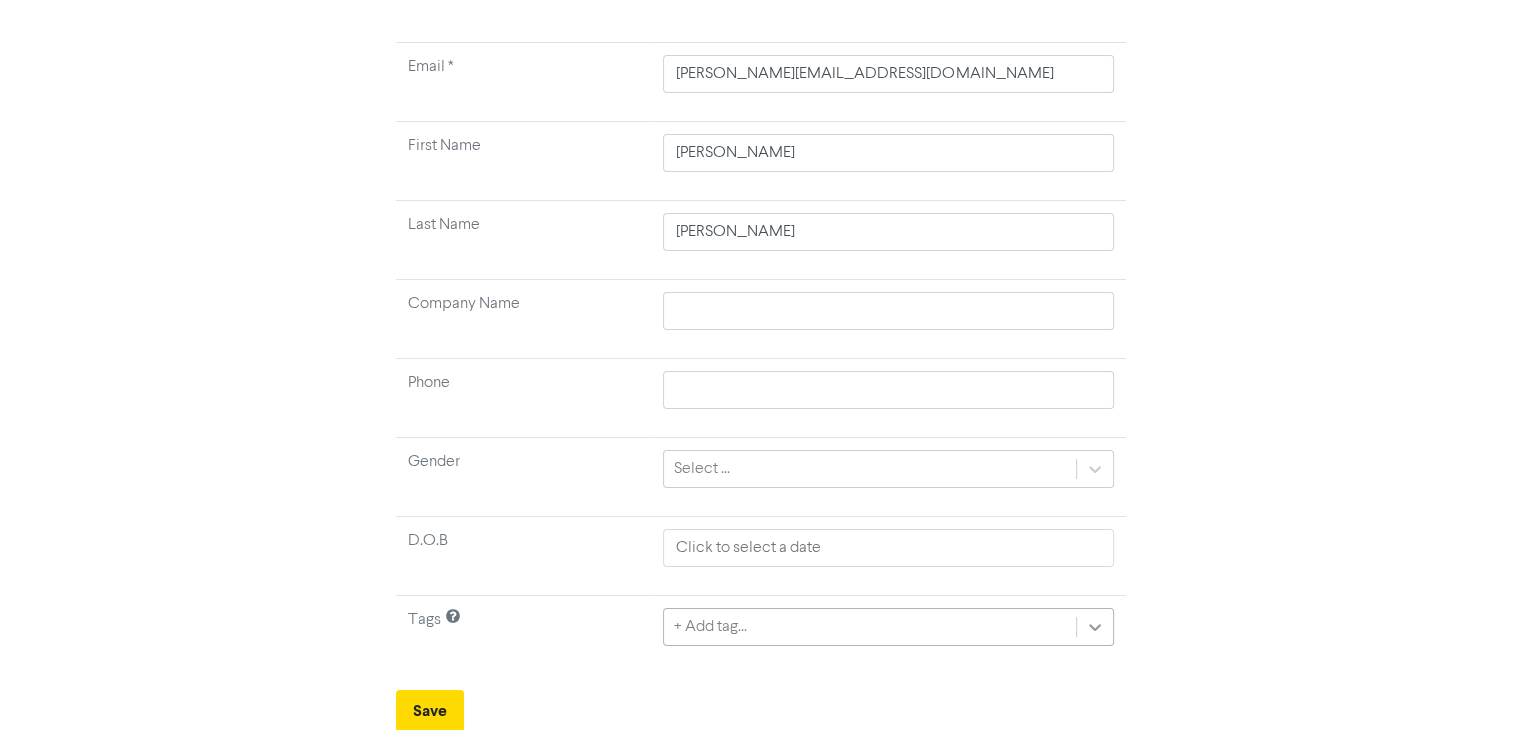 scroll, scrollTop: 378, scrollLeft: 0, axis: vertical 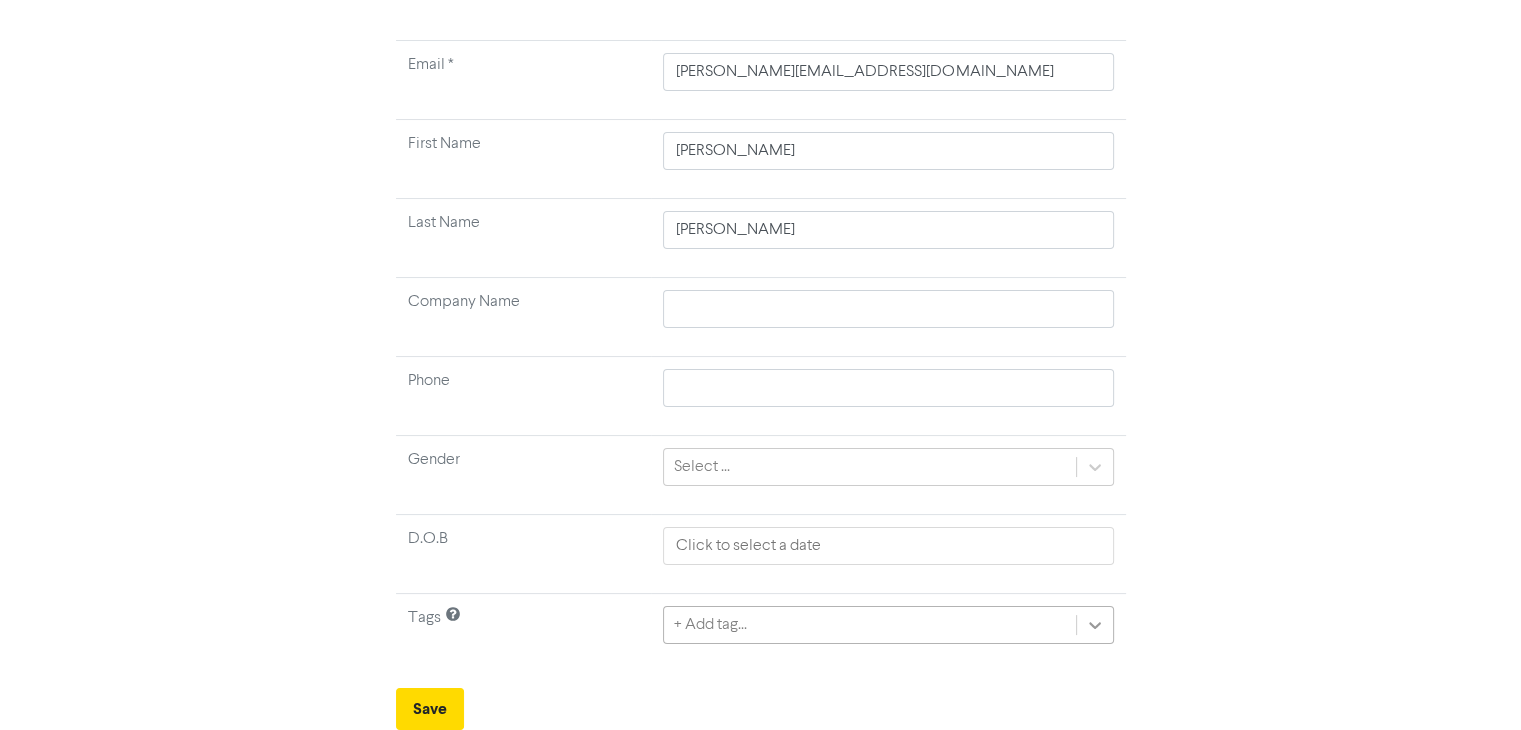 click on "+ Add tag..." 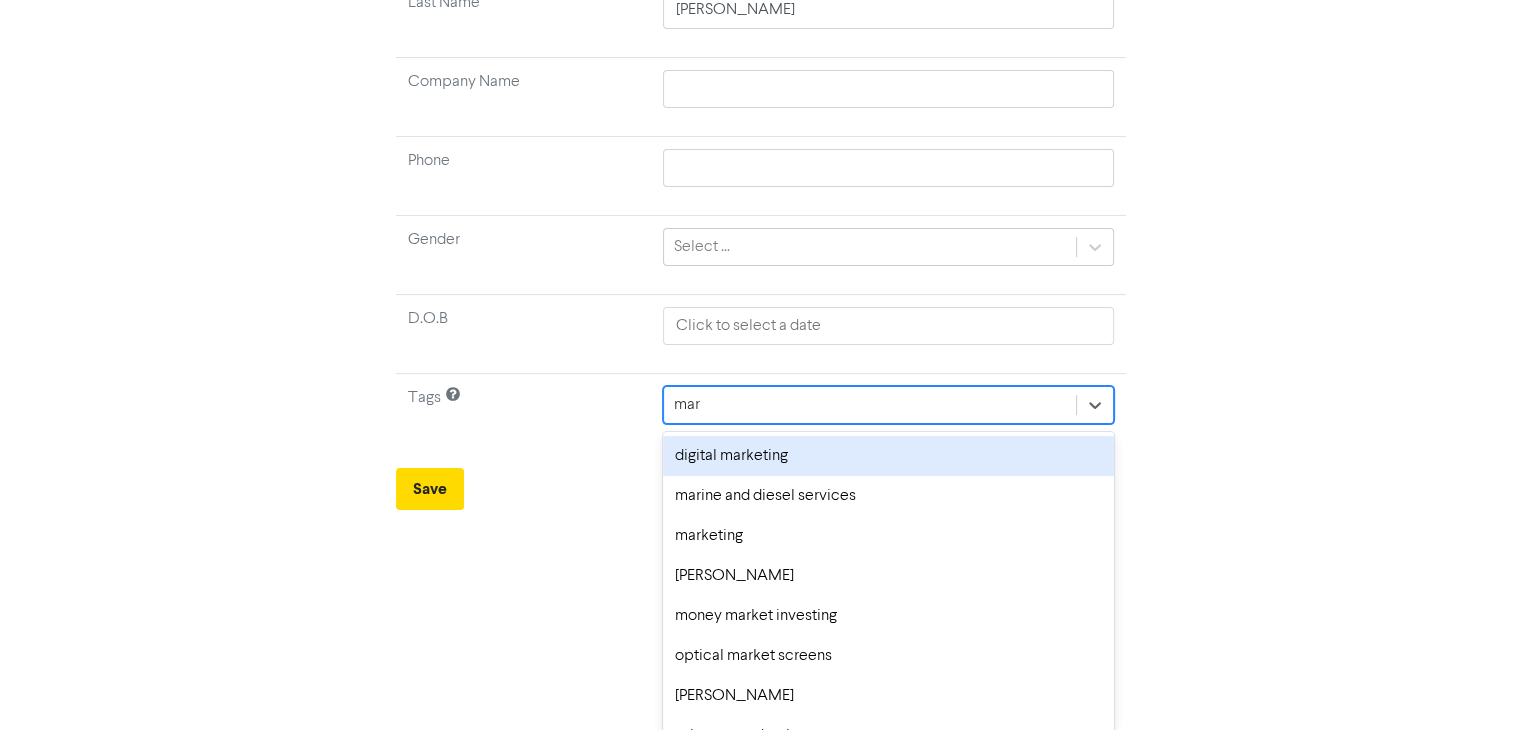 type on "marl" 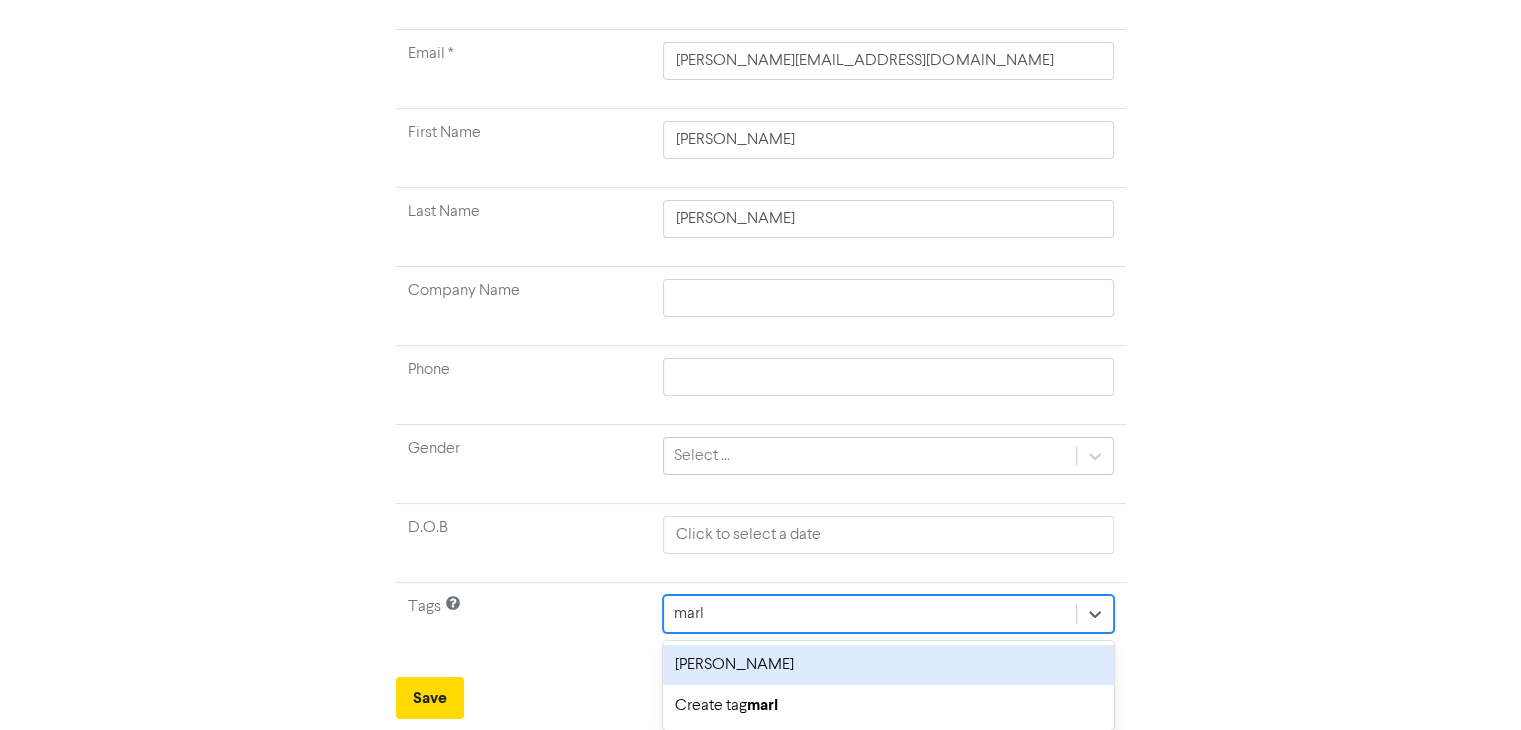 scroll, scrollTop: 167, scrollLeft: 0, axis: vertical 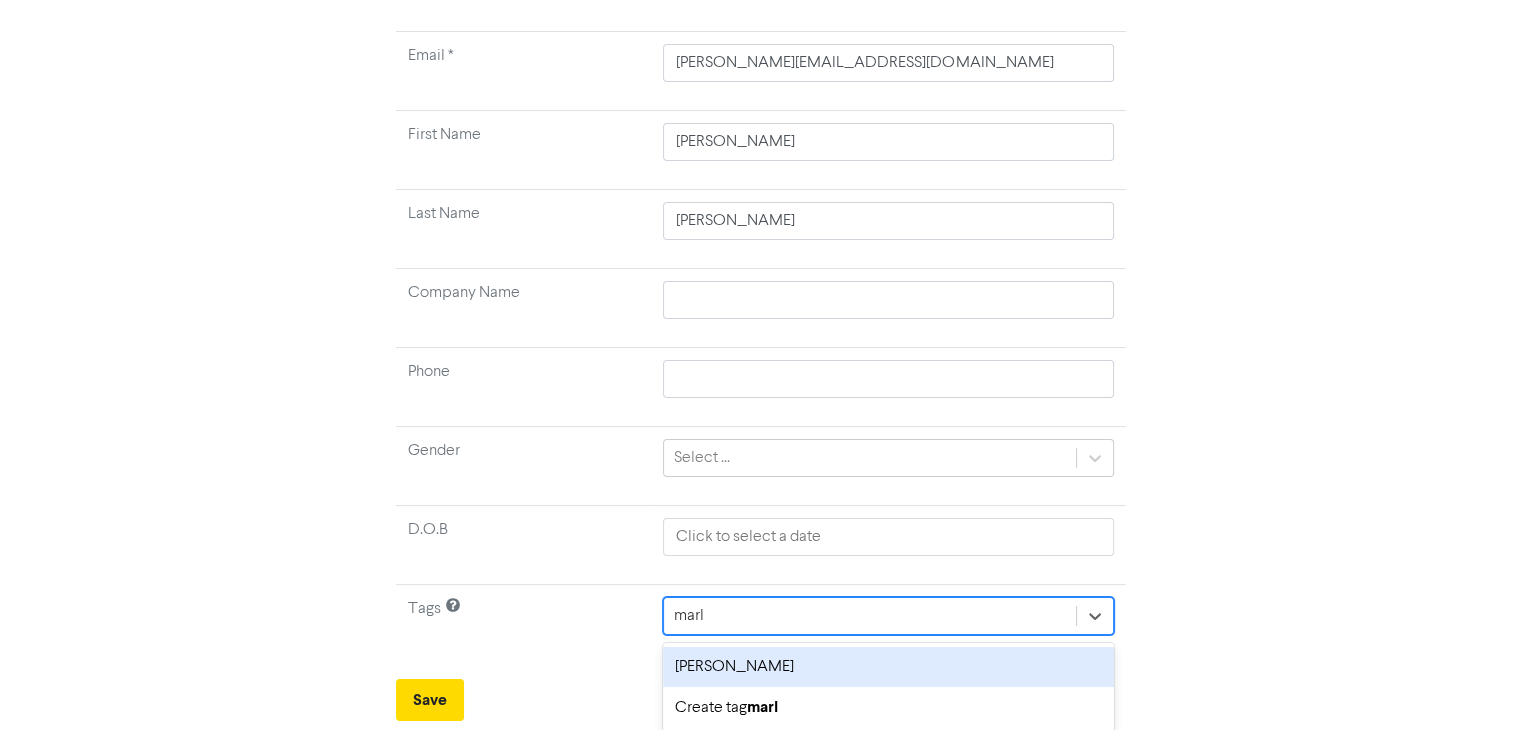 click on "[PERSON_NAME]" at bounding box center (888, 667) 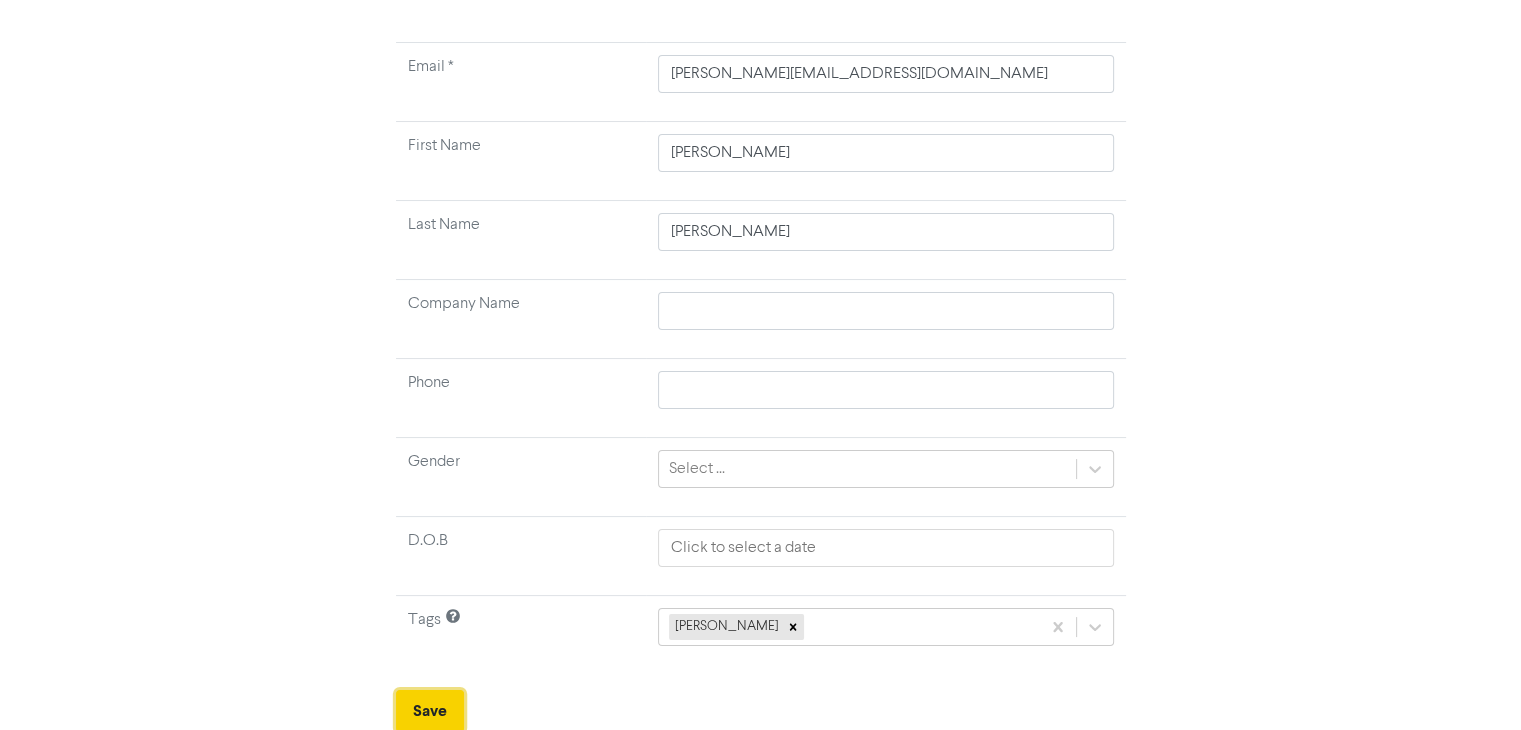 click on "Save" at bounding box center [430, 711] 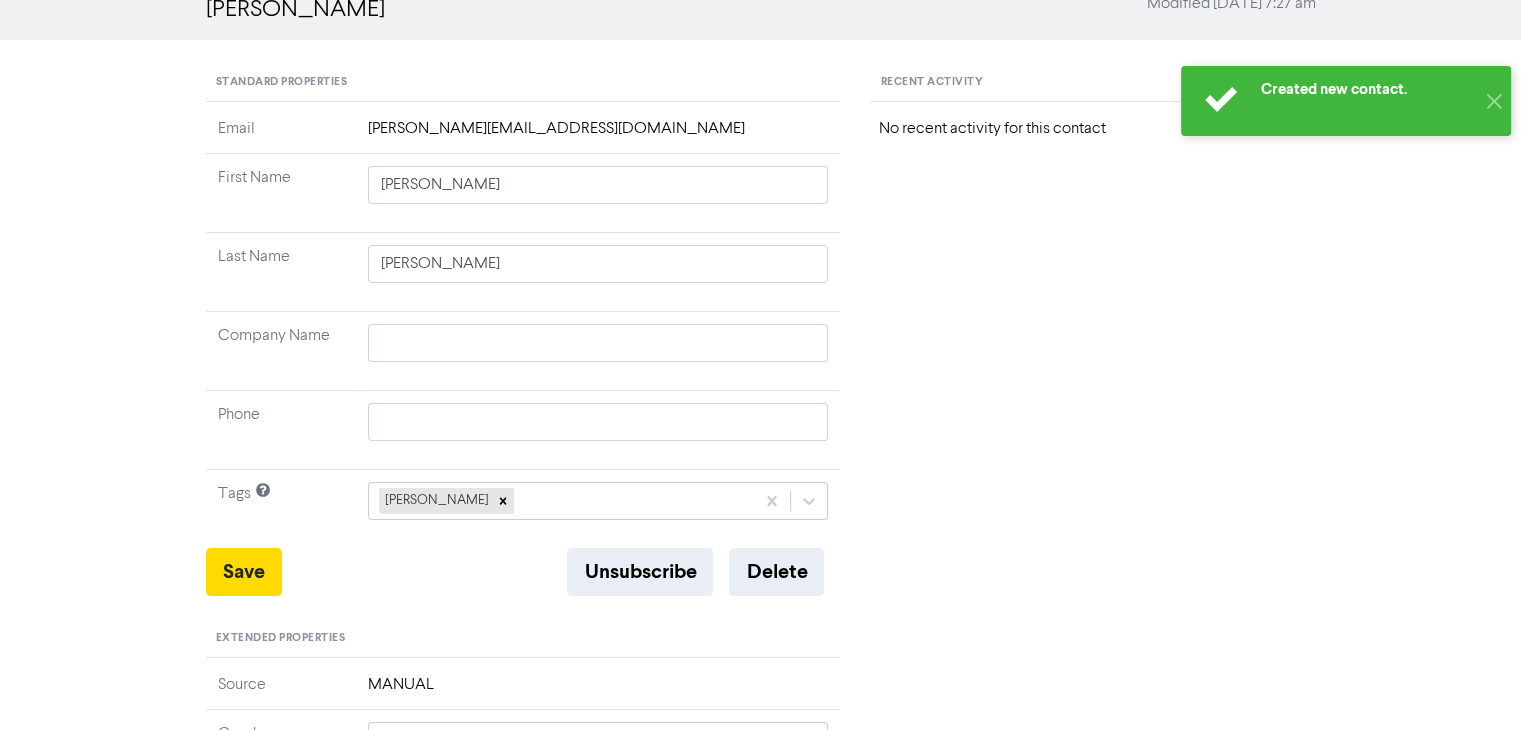 scroll, scrollTop: 0, scrollLeft: 0, axis: both 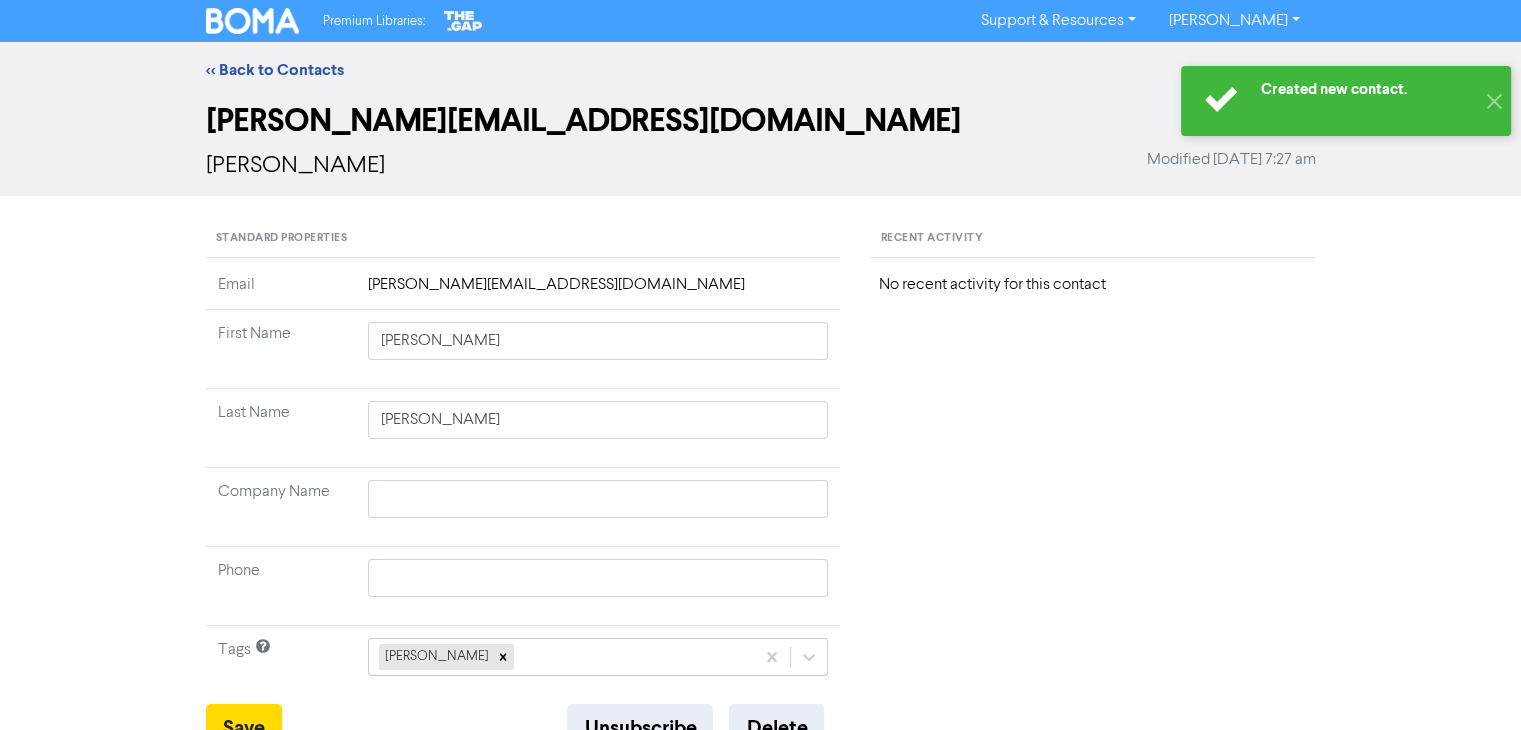 type 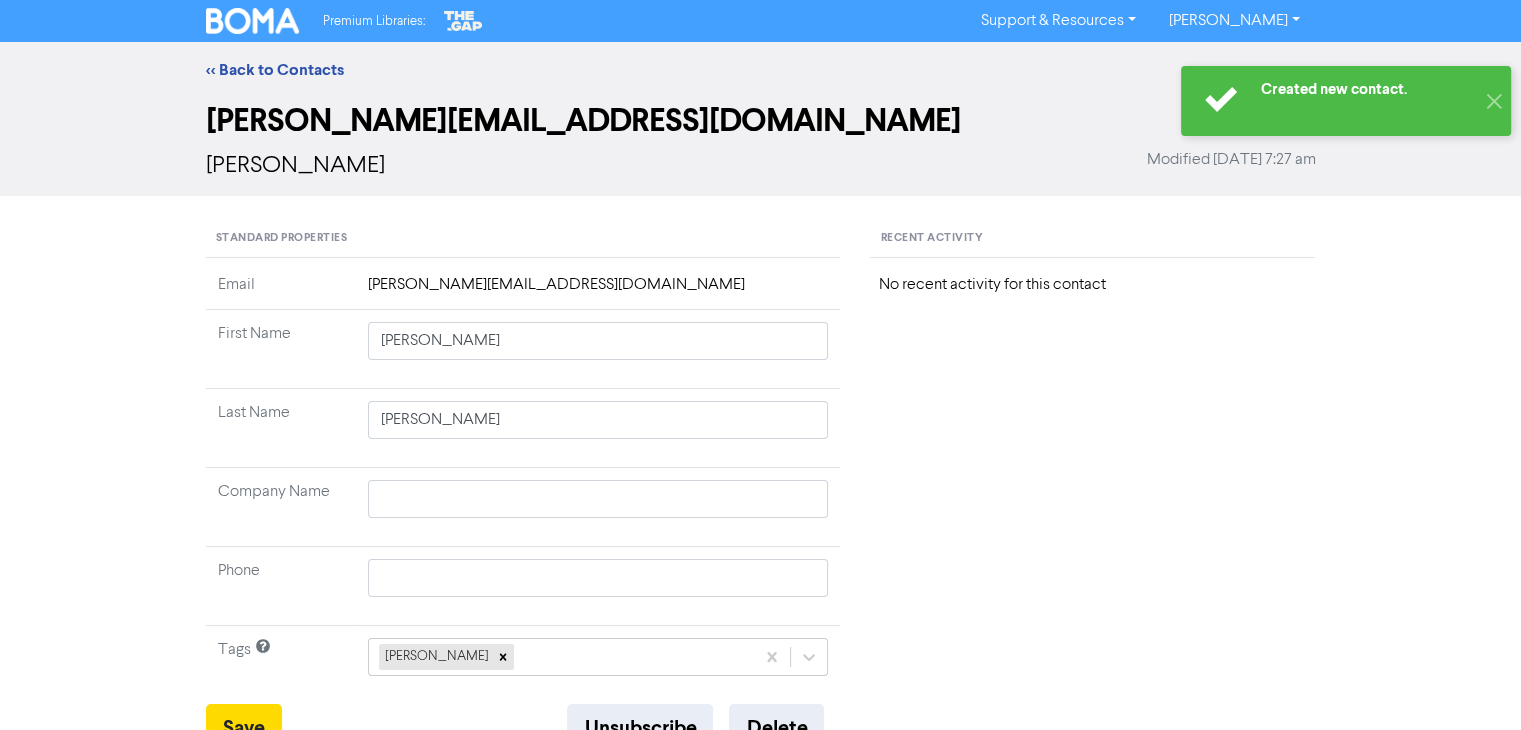 scroll, scrollTop: 200, scrollLeft: 0, axis: vertical 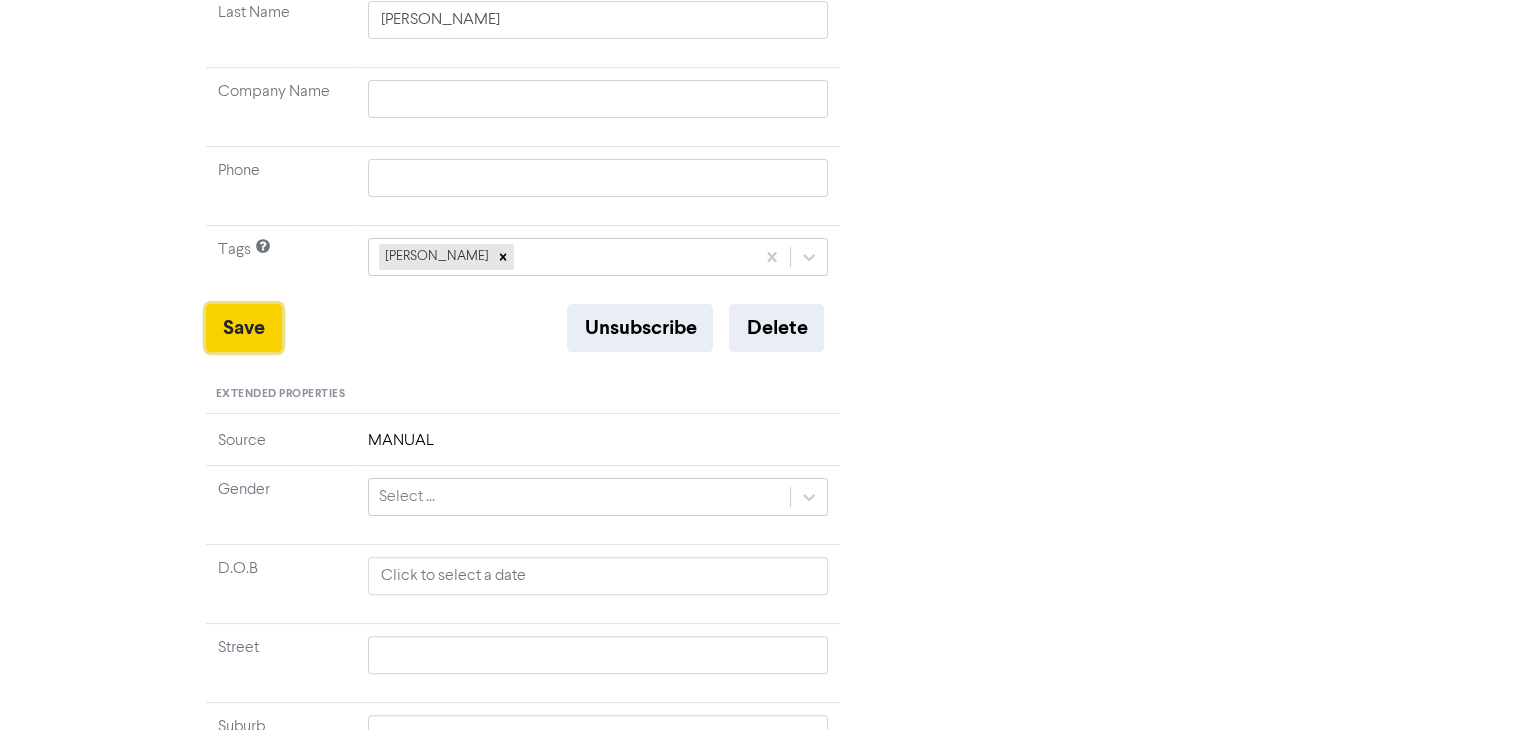 click on "Save" at bounding box center [244, 328] 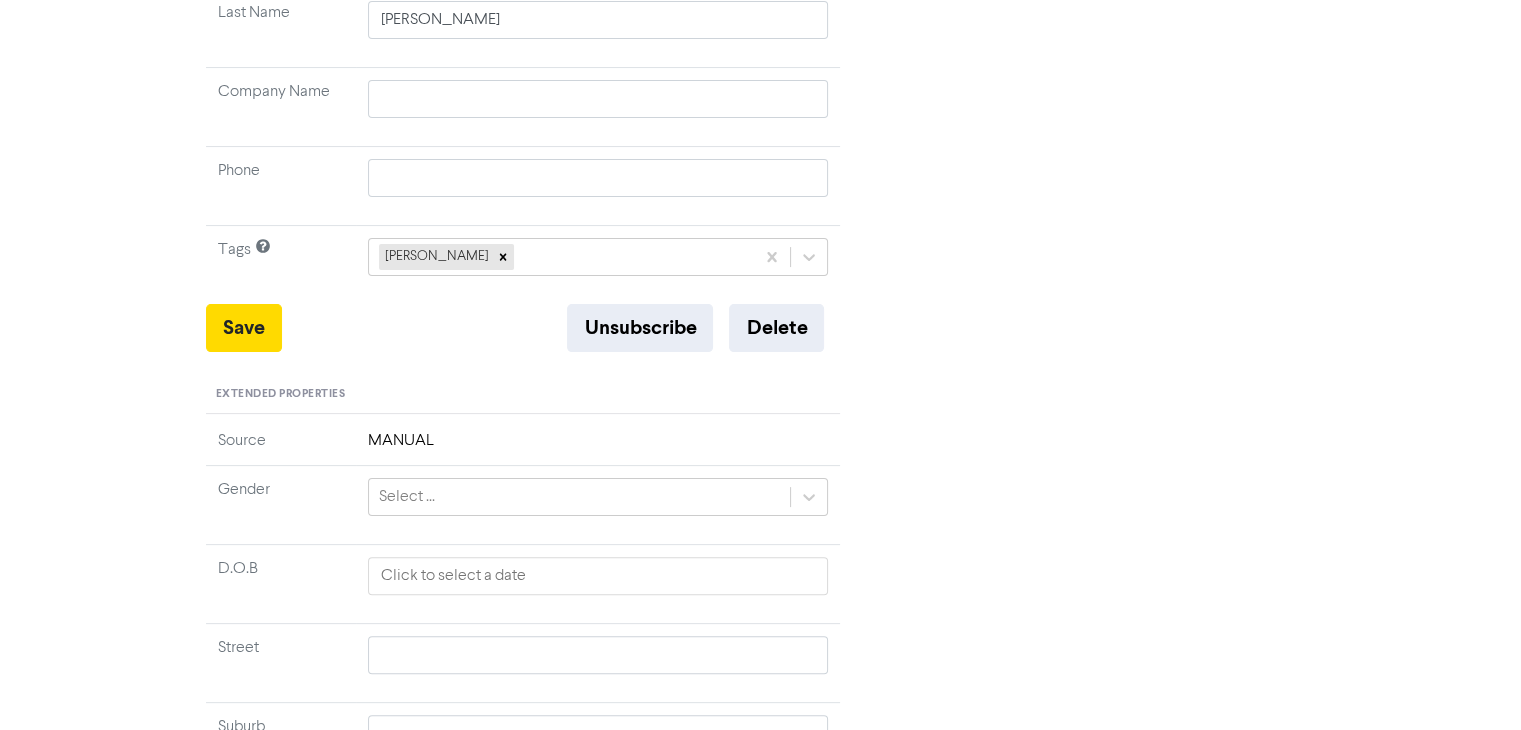 type 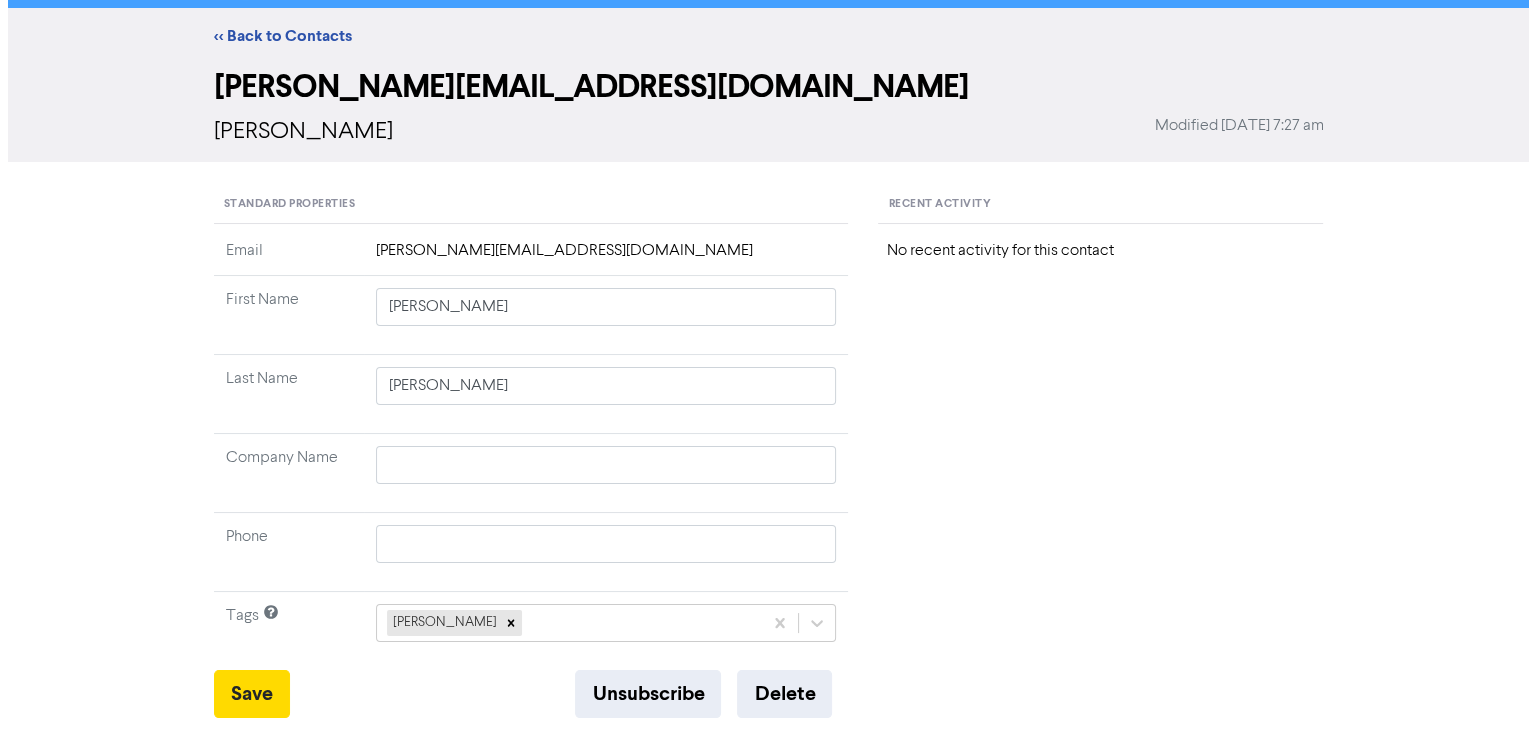 scroll, scrollTop: 0, scrollLeft: 0, axis: both 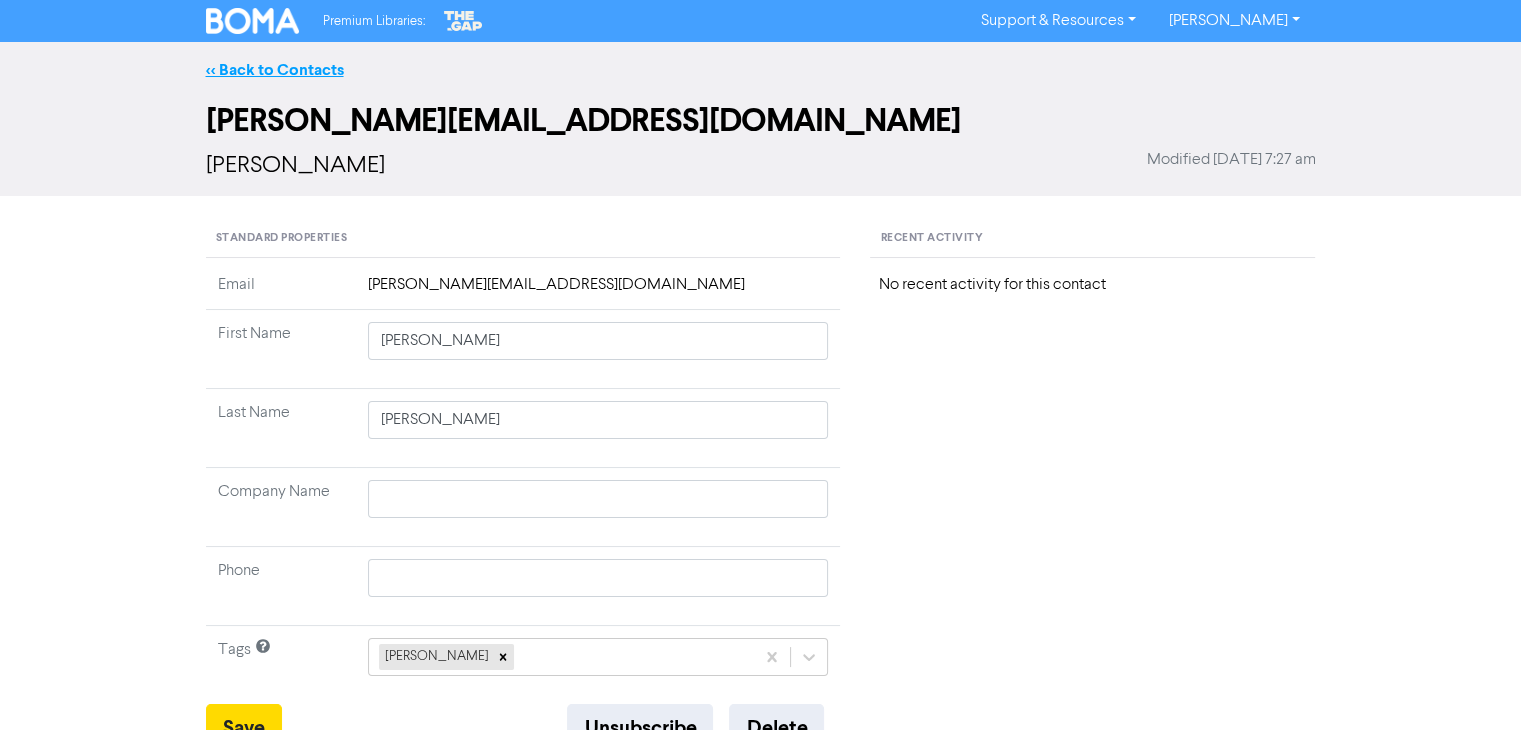 click on "<< Back to Contacts" at bounding box center (275, 70) 